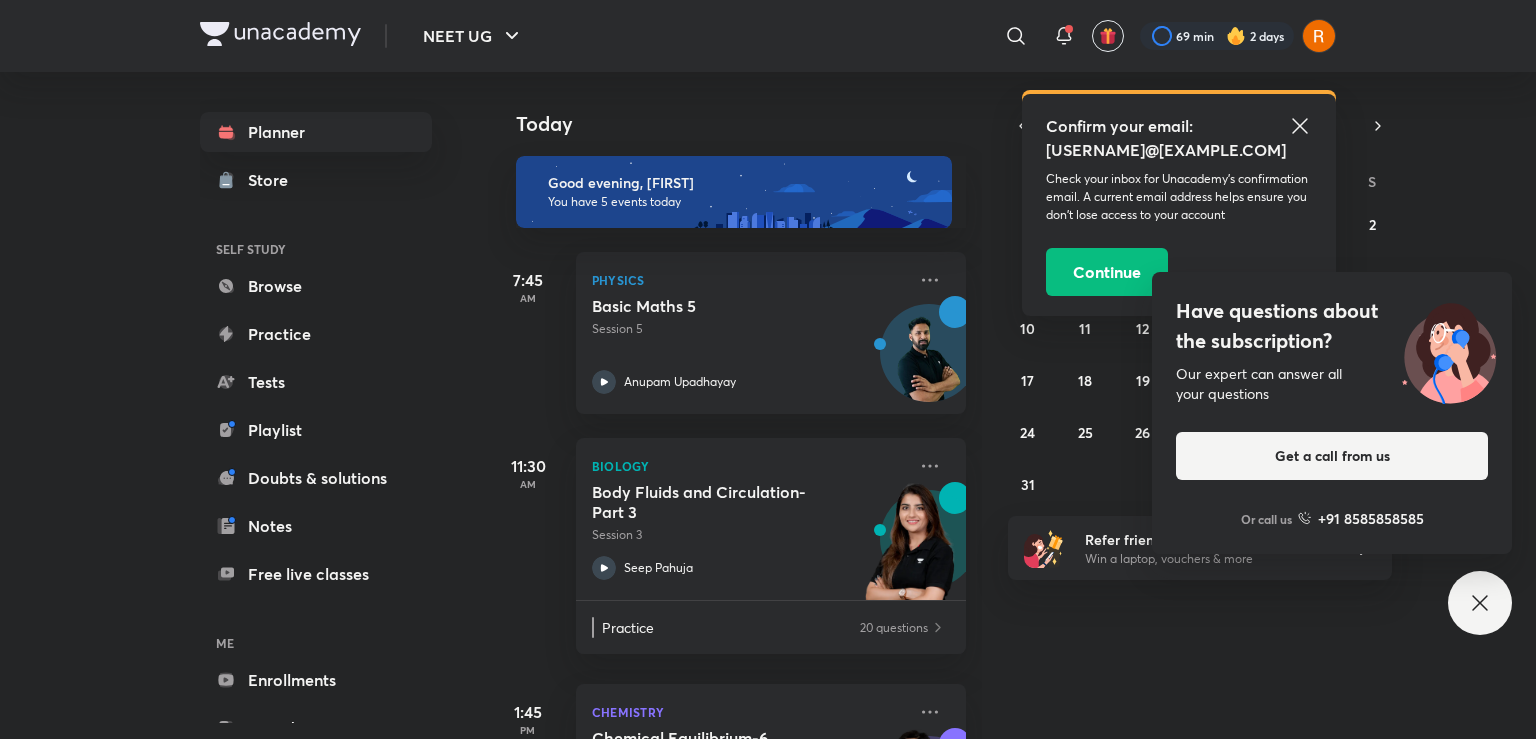 scroll, scrollTop: 0, scrollLeft: 0, axis: both 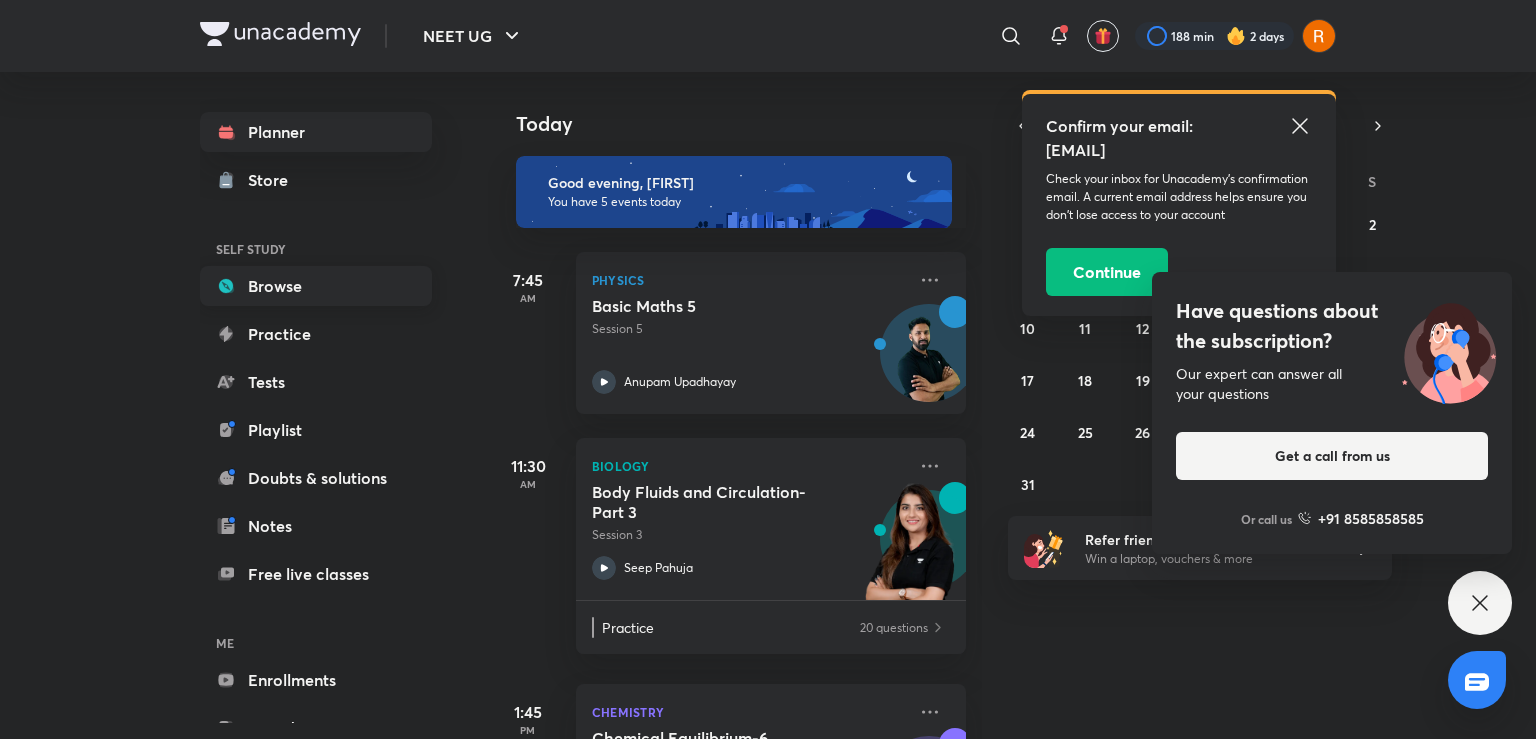 click on "Browse" at bounding box center [316, 286] 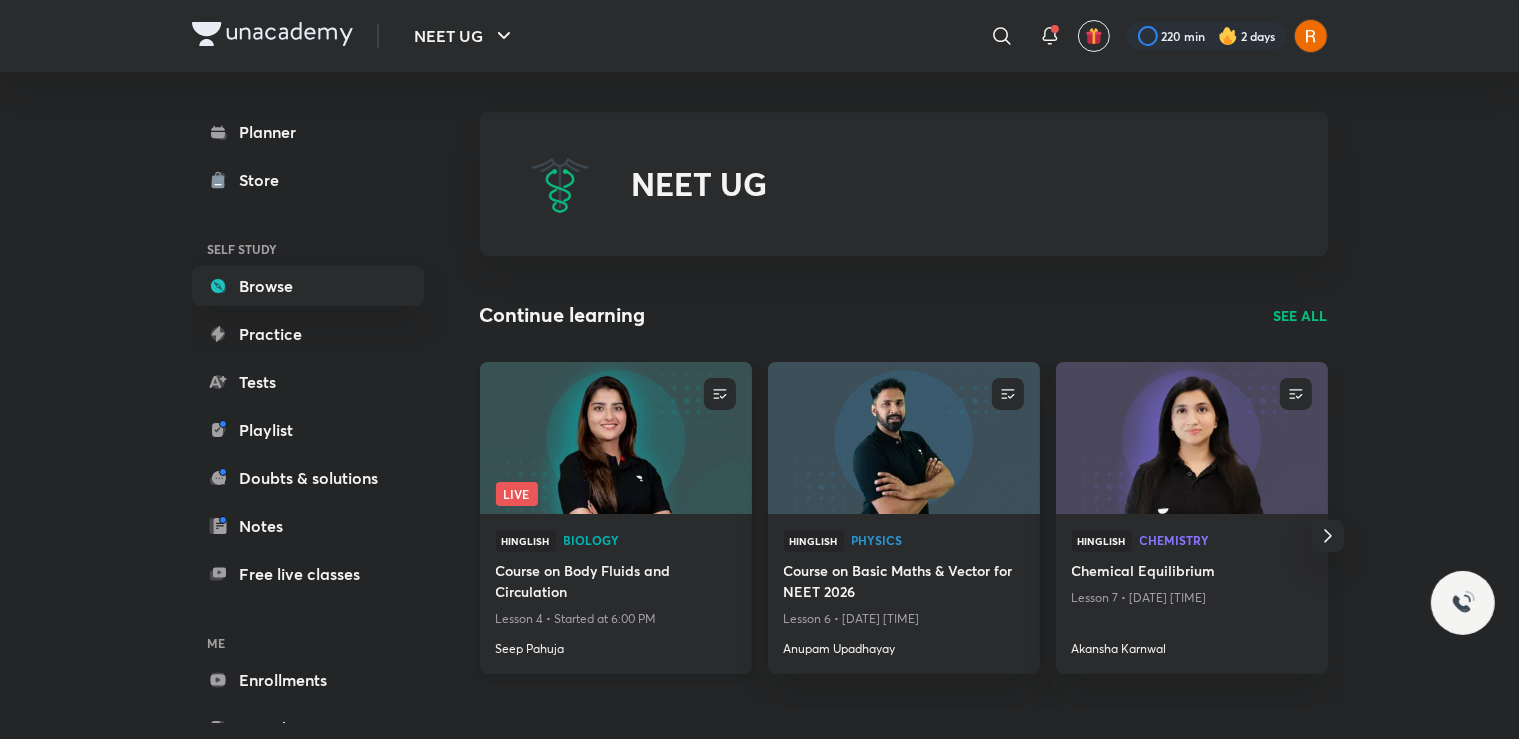 click on "Biology" at bounding box center (650, 540) 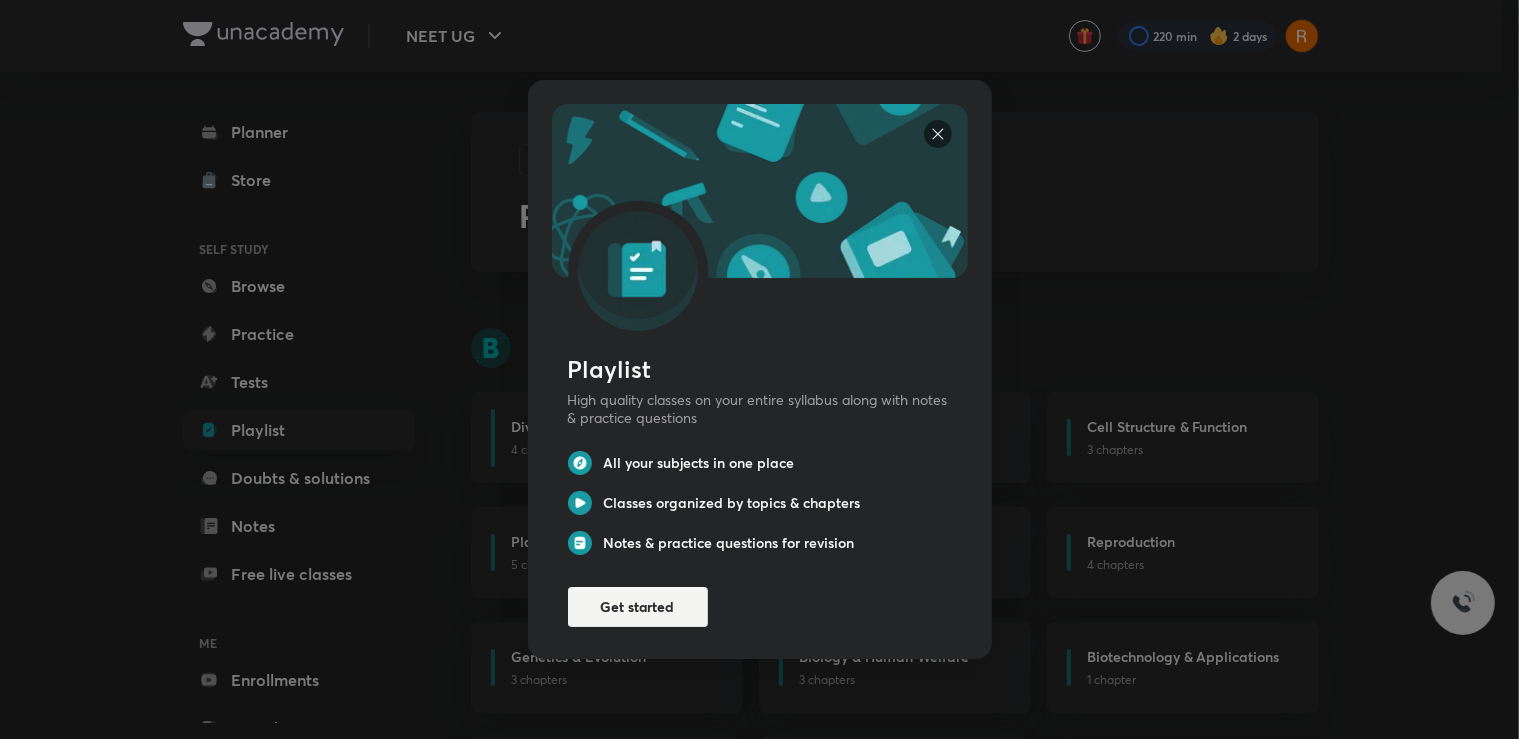 scroll, scrollTop: 220, scrollLeft: 0, axis: vertical 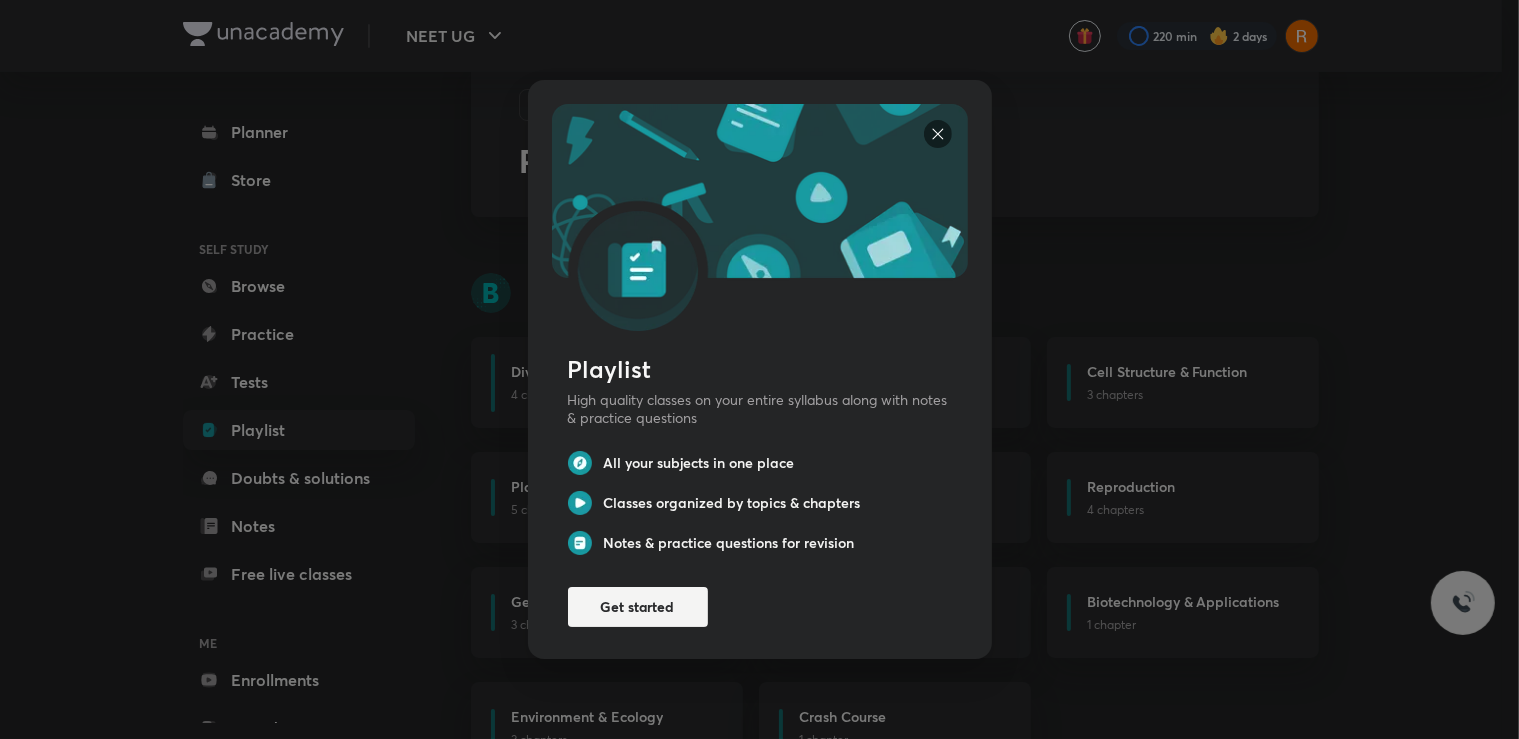click on "Playlist High quality classes on your entire syllabus along with notes & practice questions All your subjects in one place Classes organized by topics & chapters Notes & practice questions for revision Get started" at bounding box center (759, 369) 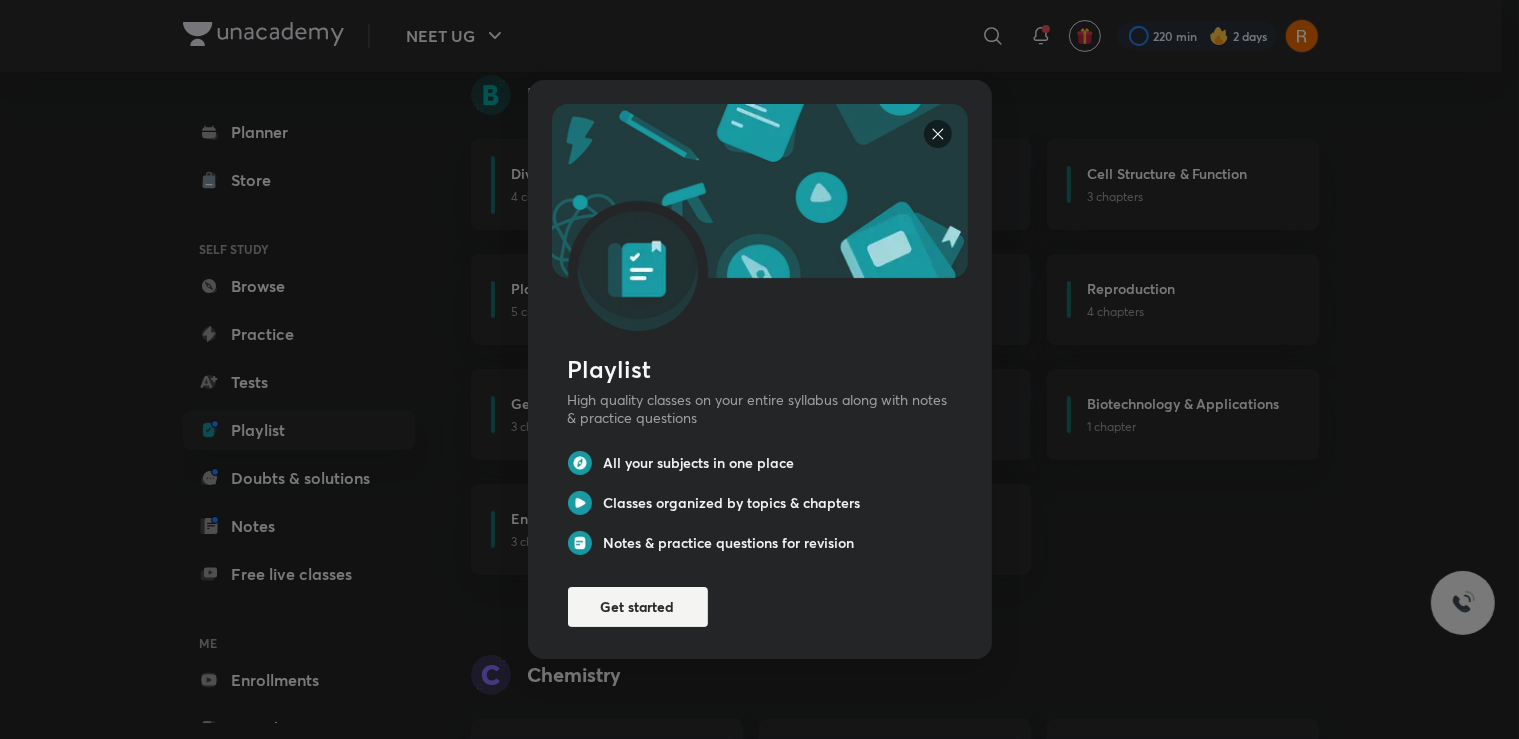 scroll, scrollTop: 256, scrollLeft: 0, axis: vertical 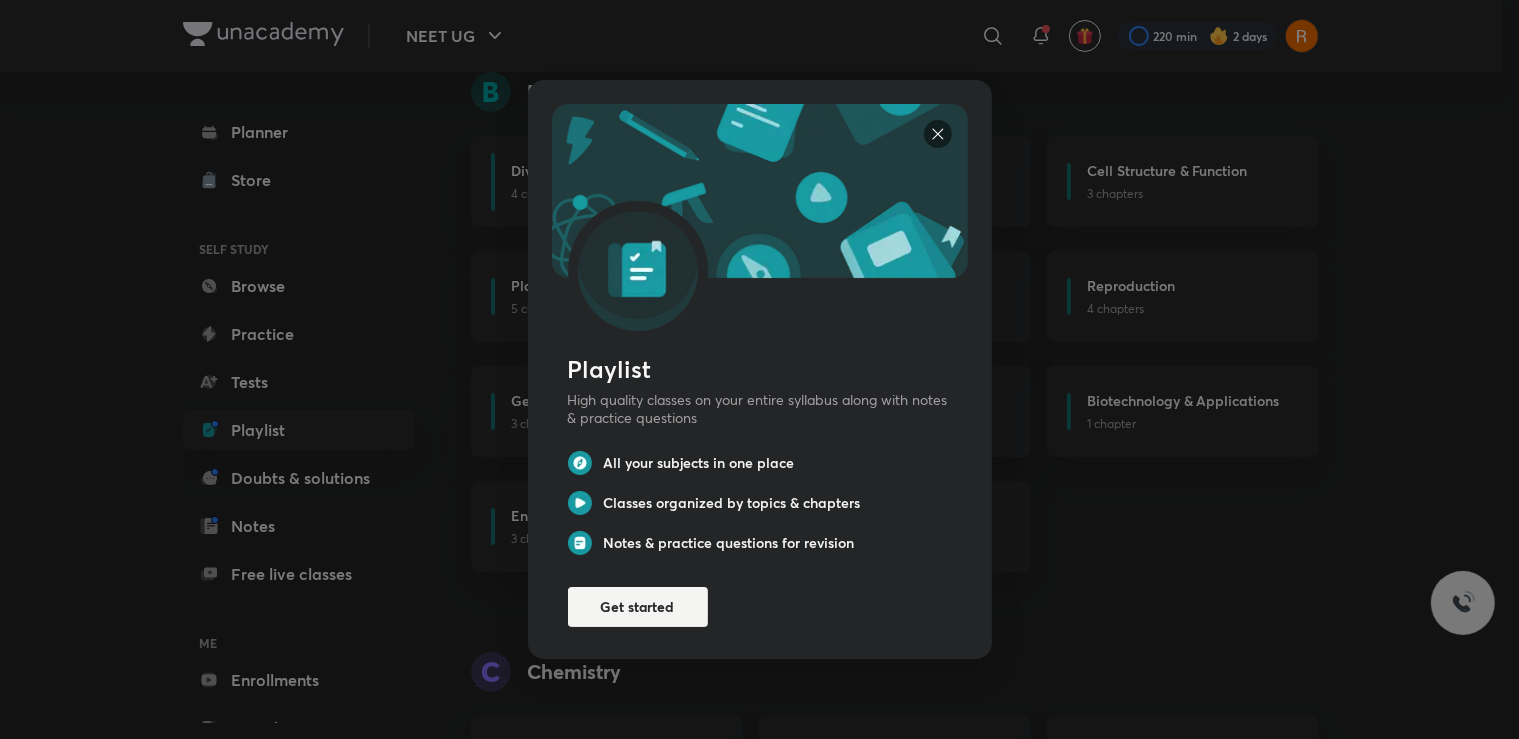 click at bounding box center (938, 134) 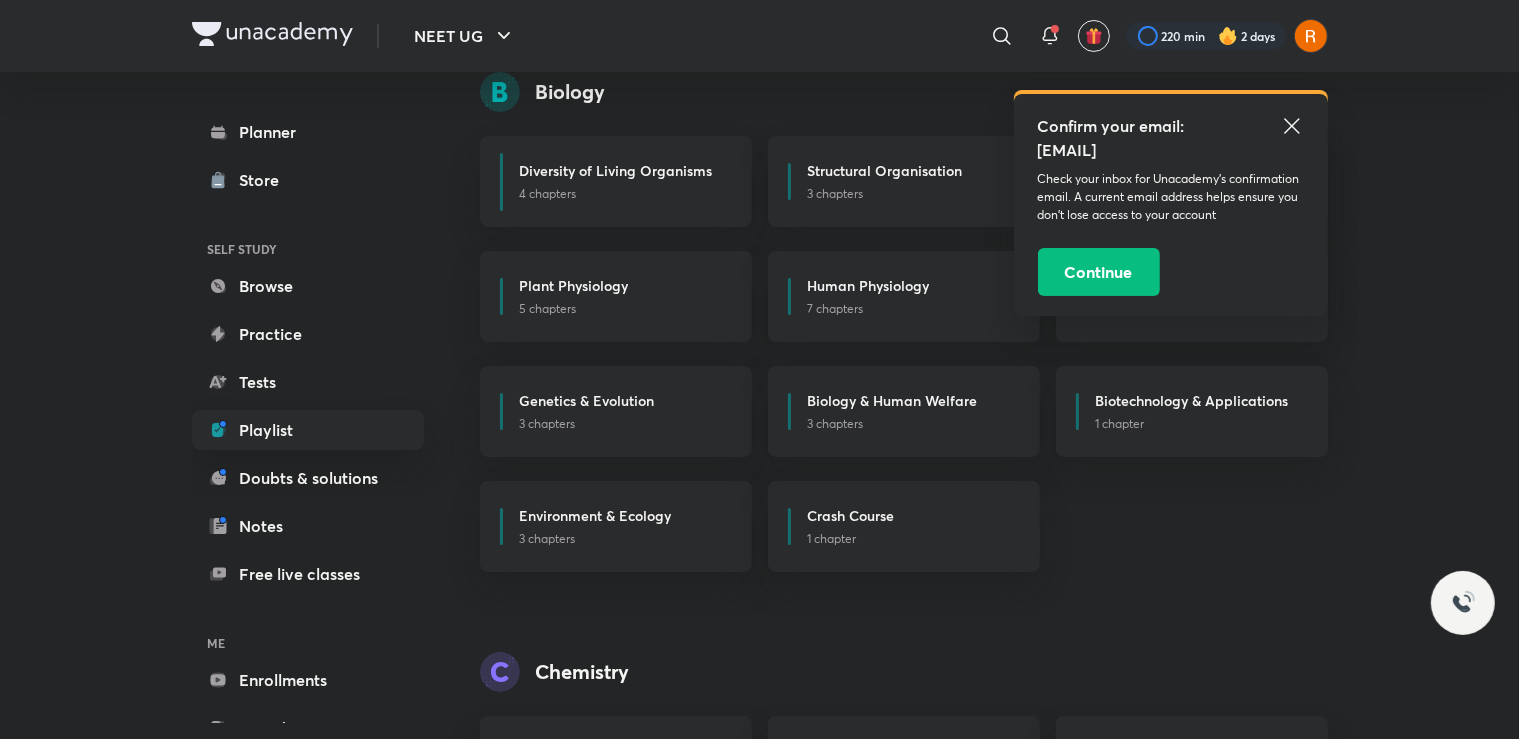 click 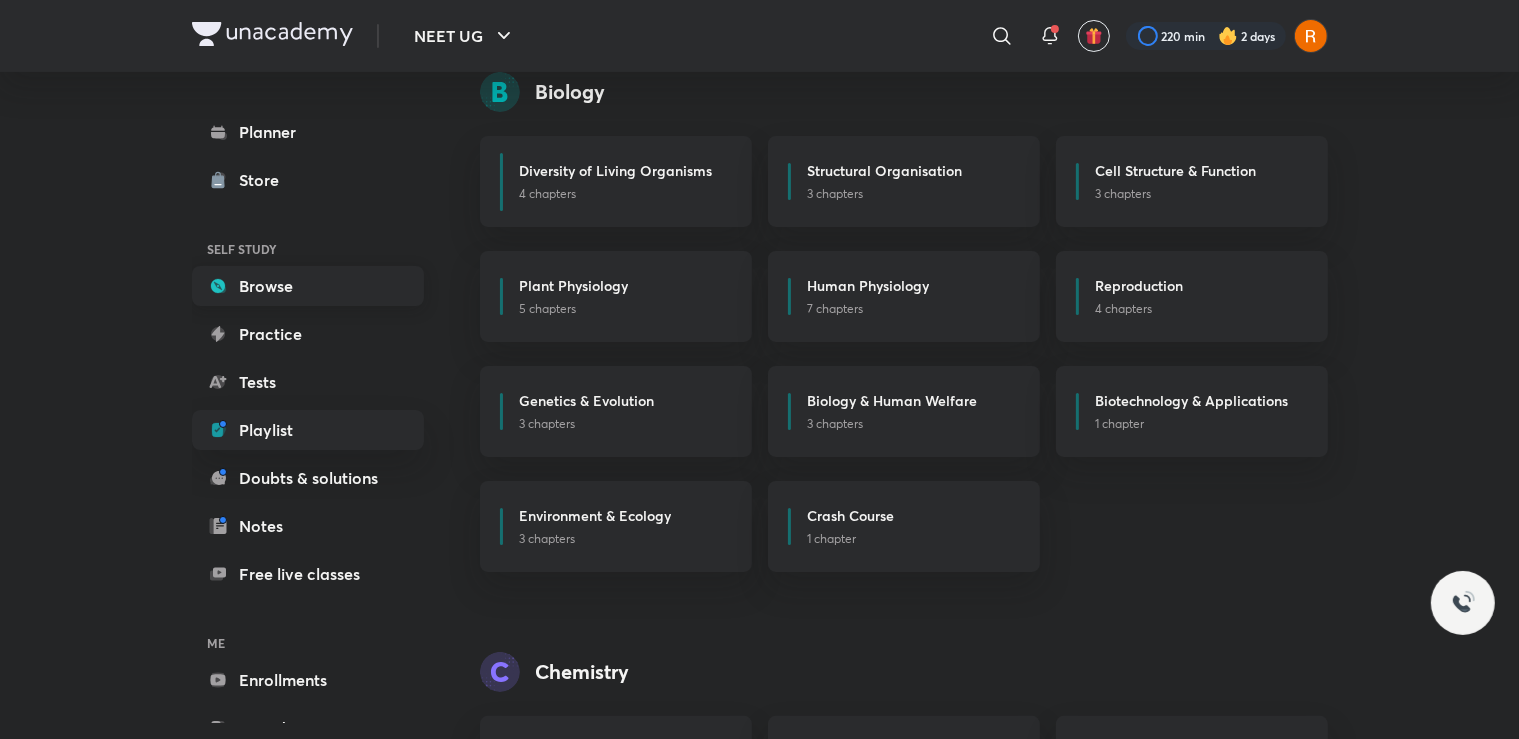 click on "Browse" at bounding box center (308, 286) 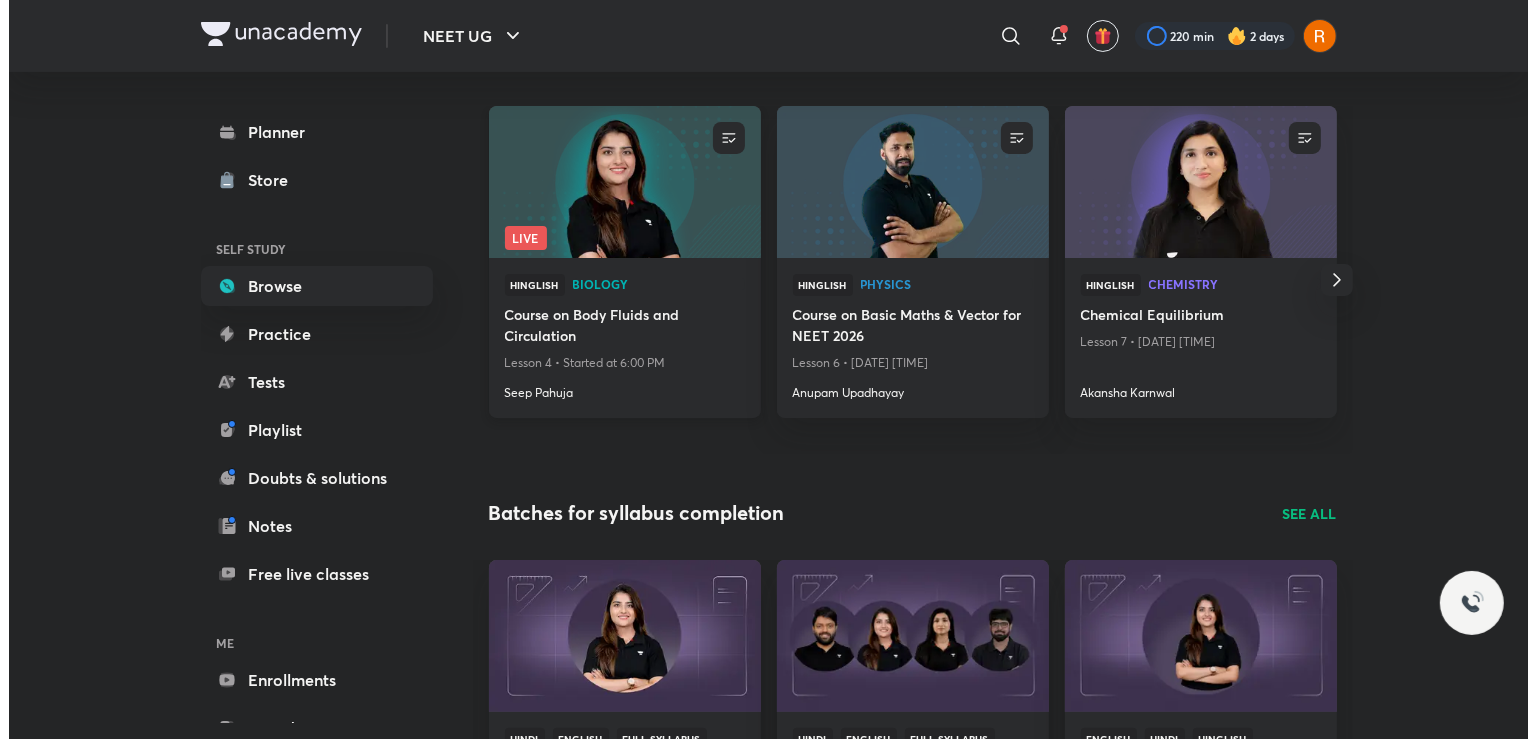 scroll, scrollTop: 0, scrollLeft: 0, axis: both 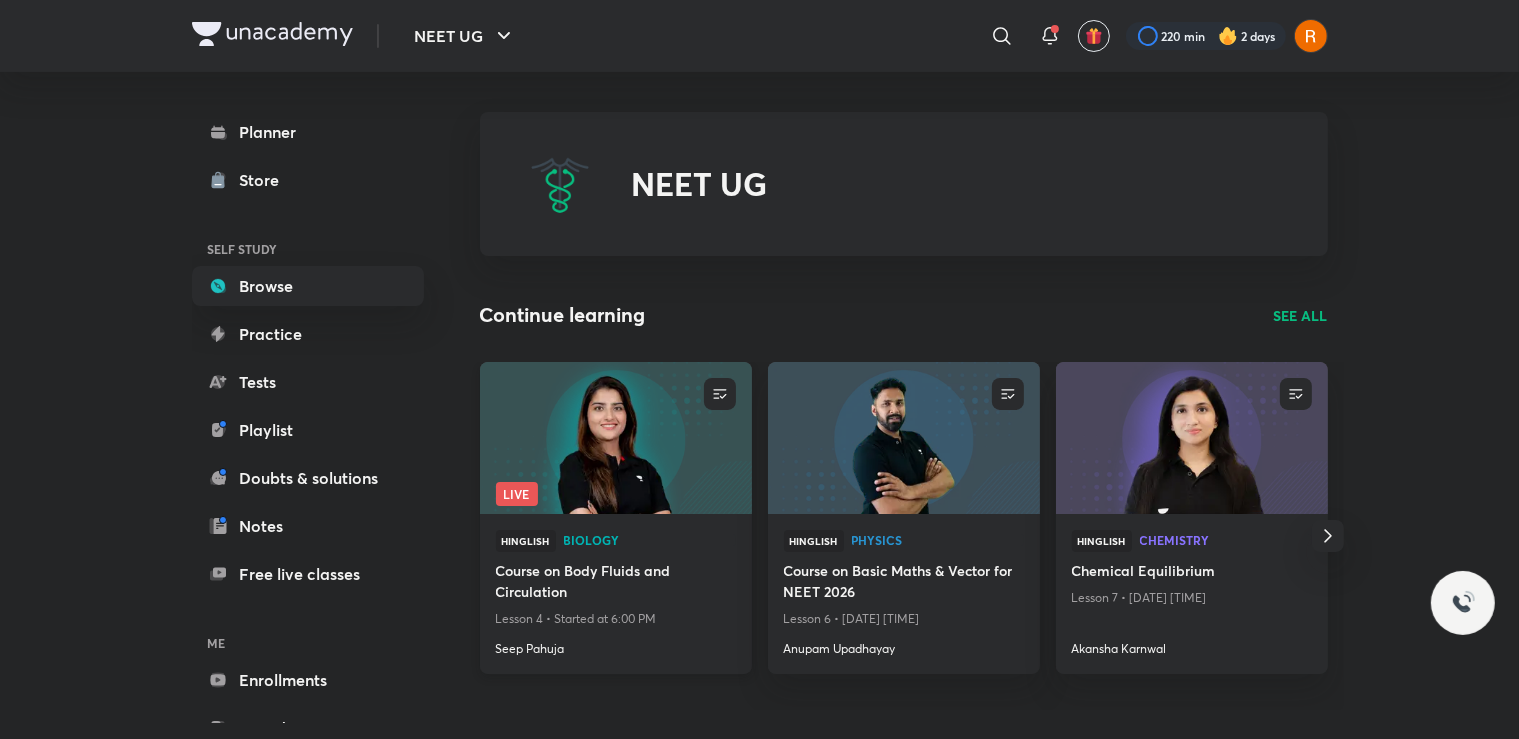 click at bounding box center [615, 437] 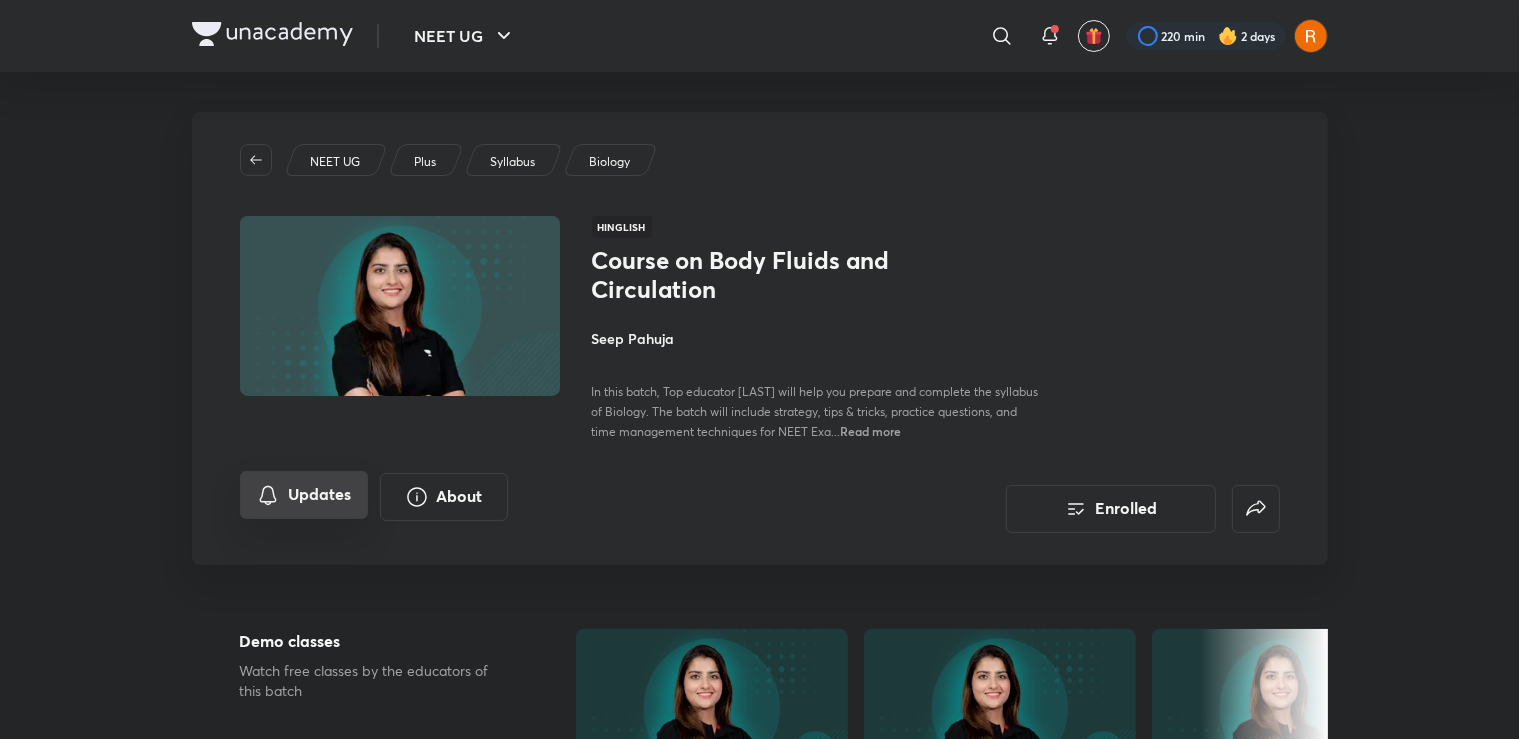 click on "Updates" at bounding box center [304, 495] 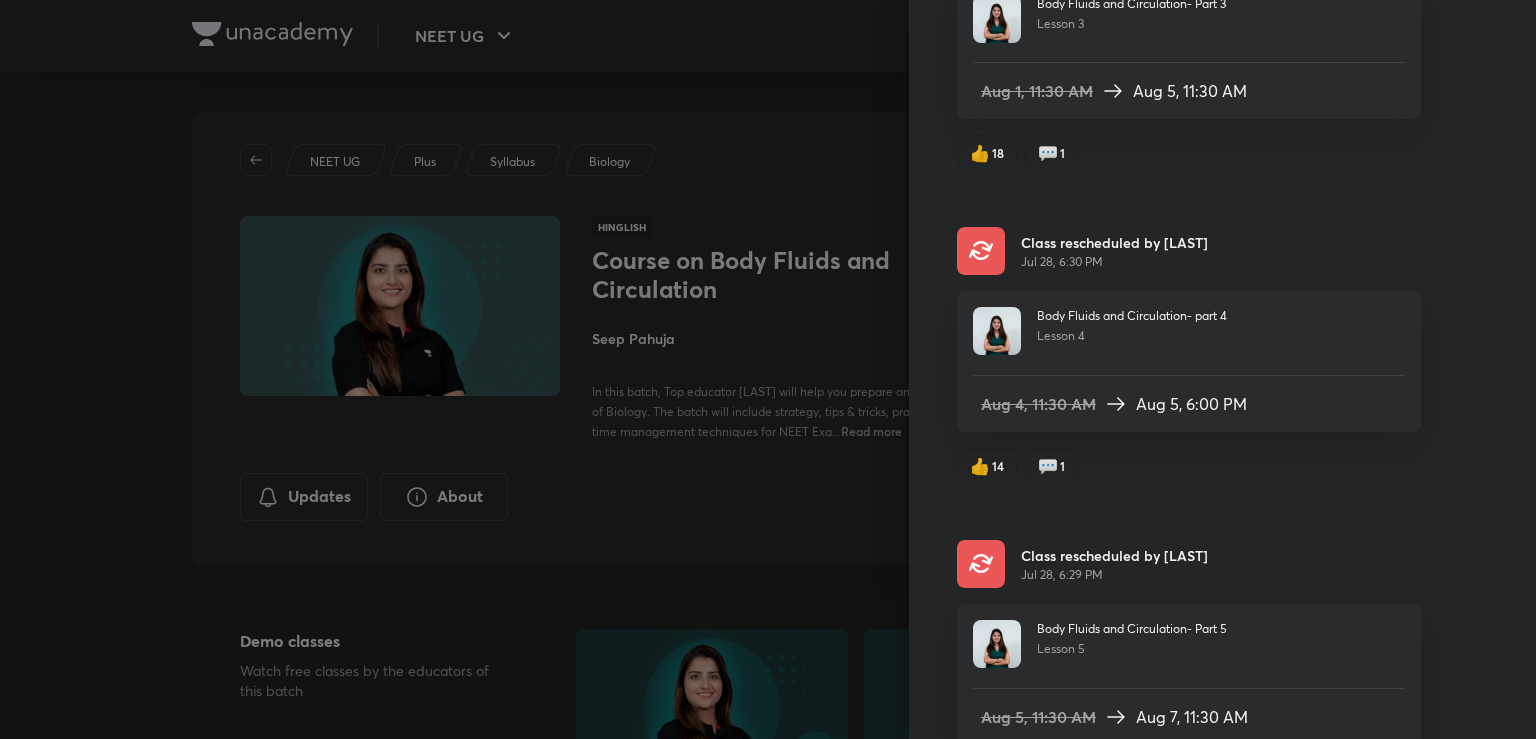 scroll, scrollTop: 2260, scrollLeft: 0, axis: vertical 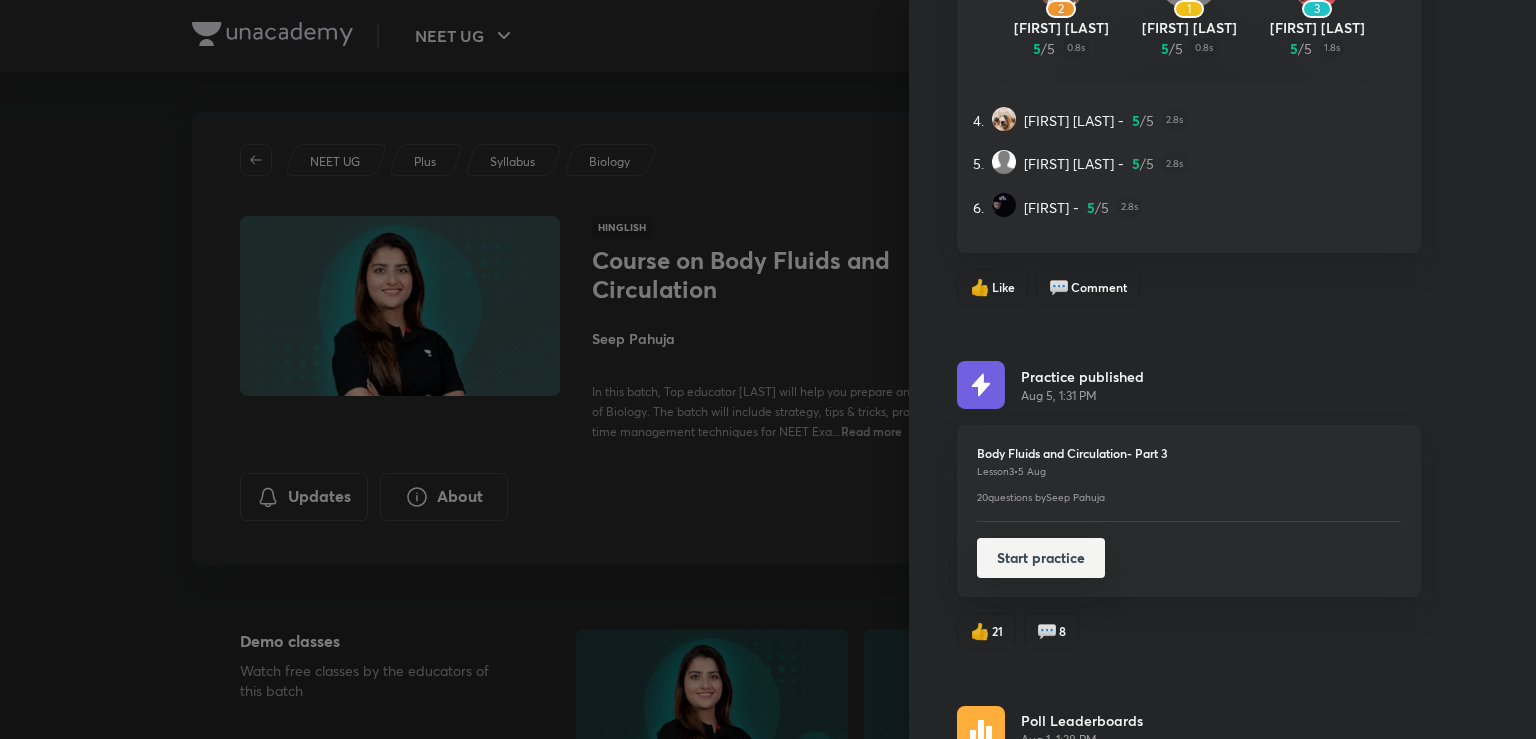 click on "Start practice" at bounding box center [1041, 558] 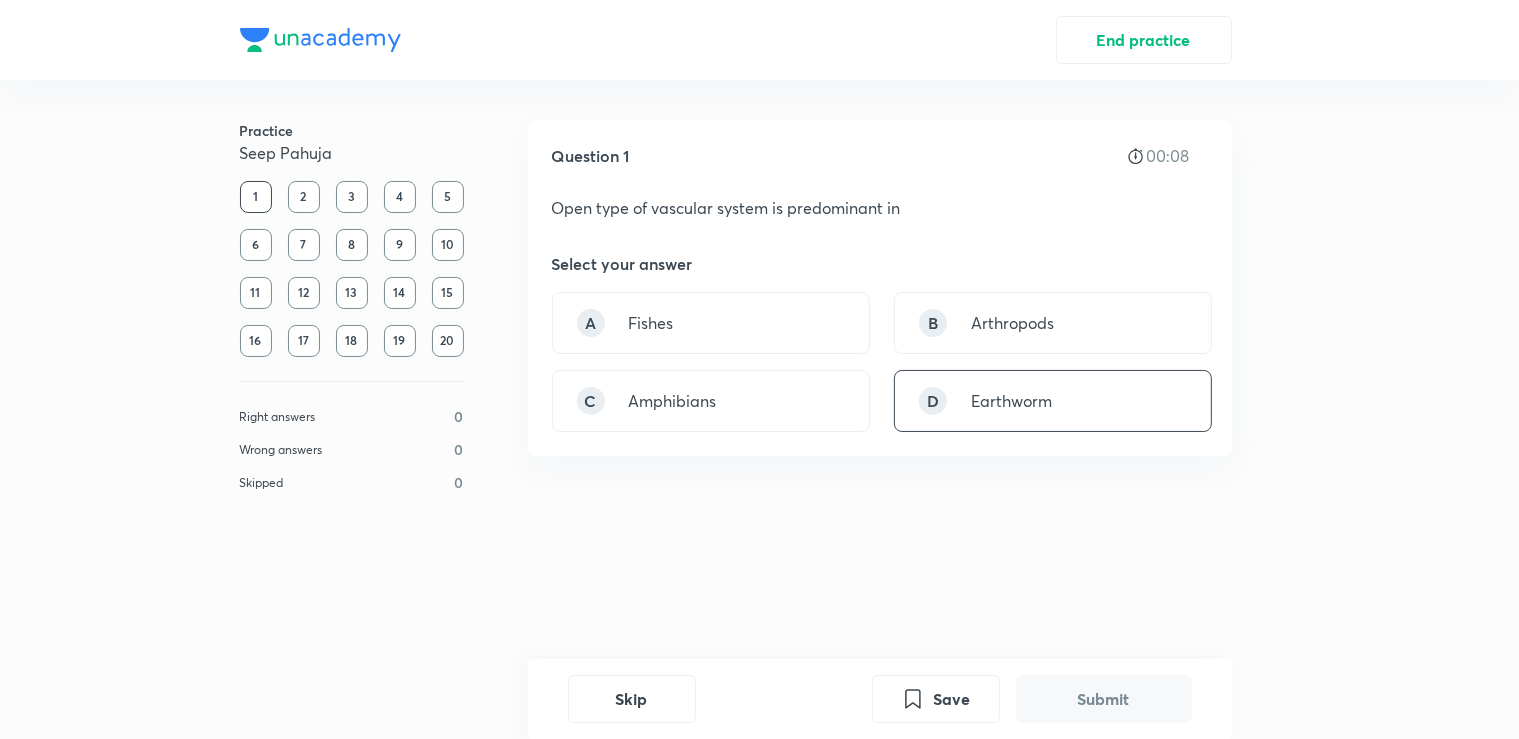 click on "[FIRST] [LAST]" at bounding box center (1053, 401) 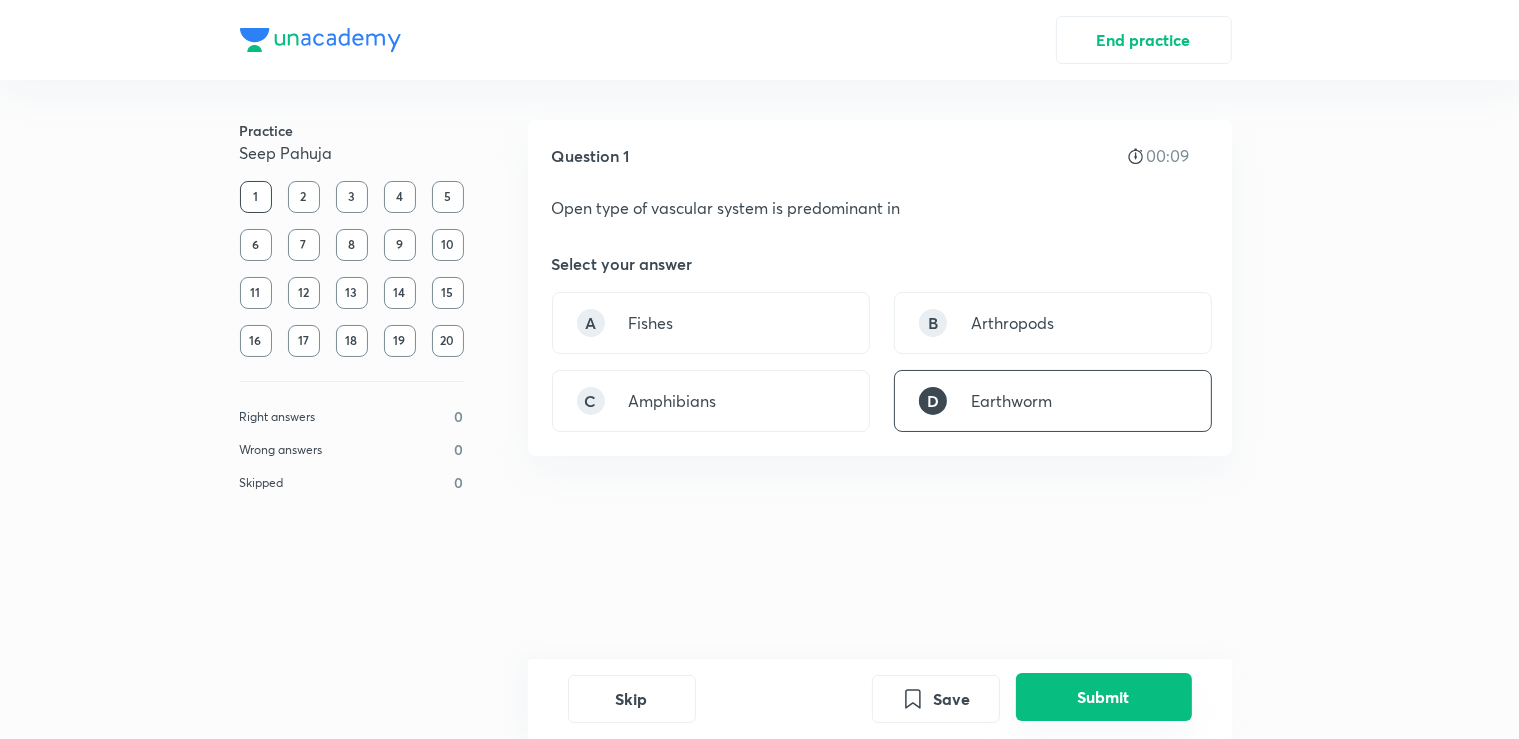 click on "Submit" at bounding box center (1104, 697) 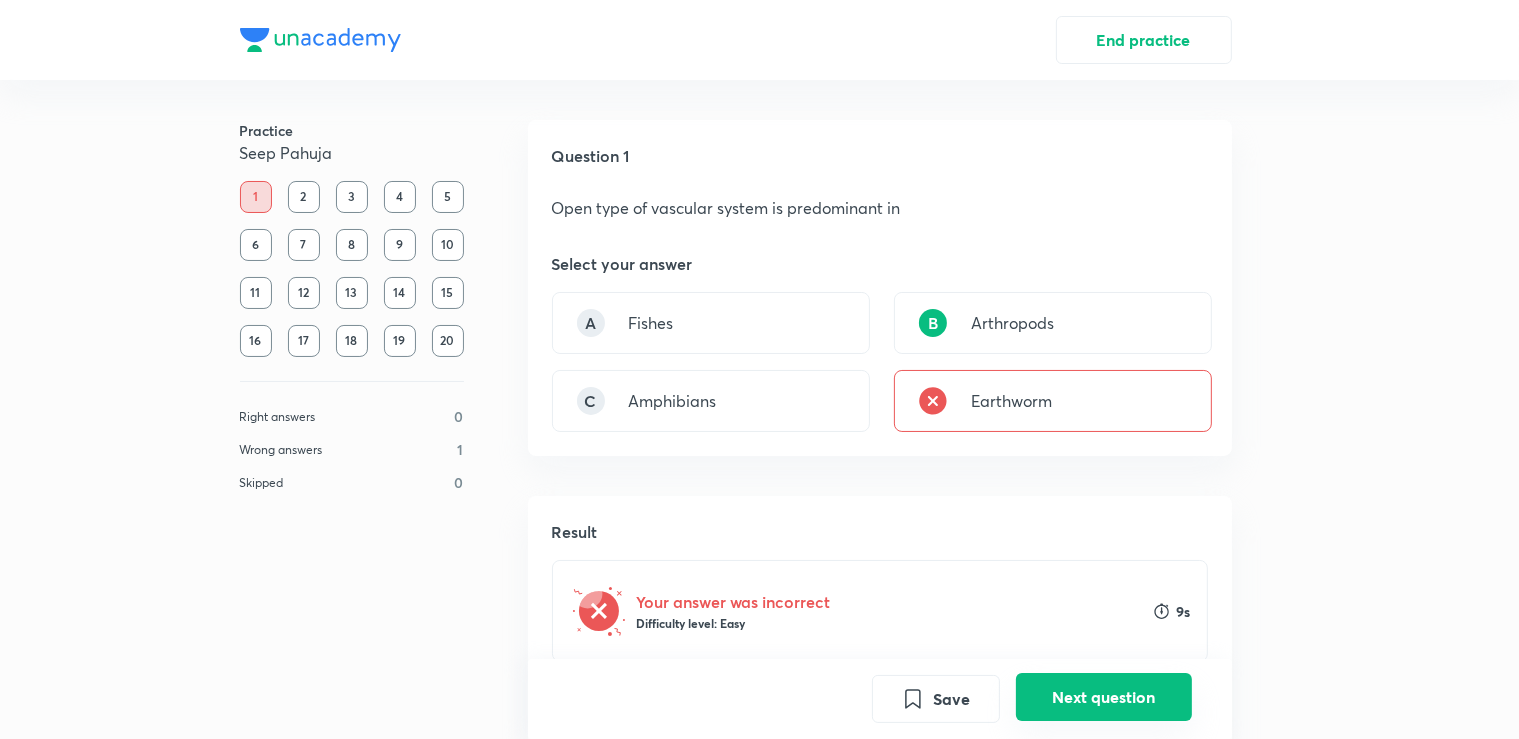 scroll, scrollTop: 347, scrollLeft: 0, axis: vertical 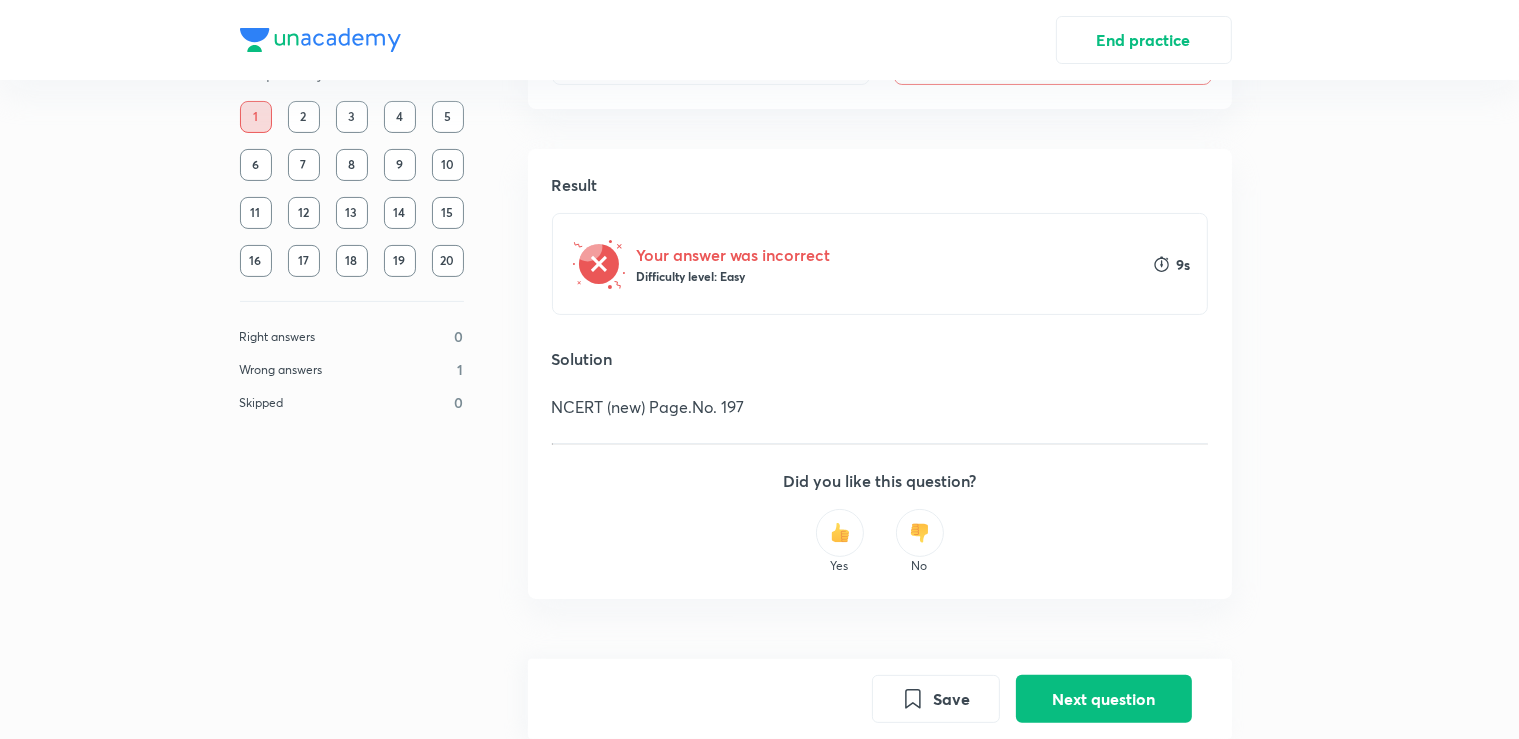 type 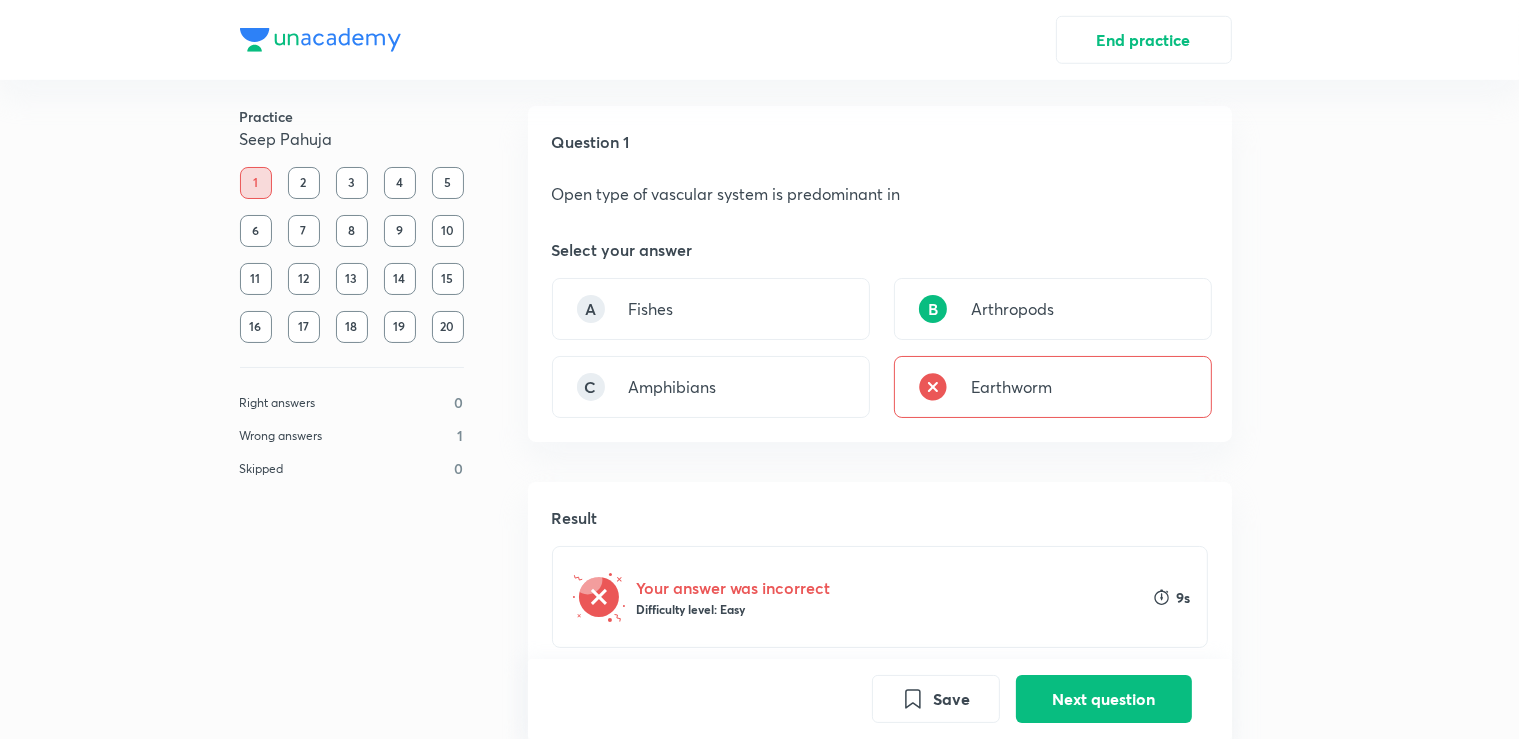 scroll, scrollTop: 0, scrollLeft: 0, axis: both 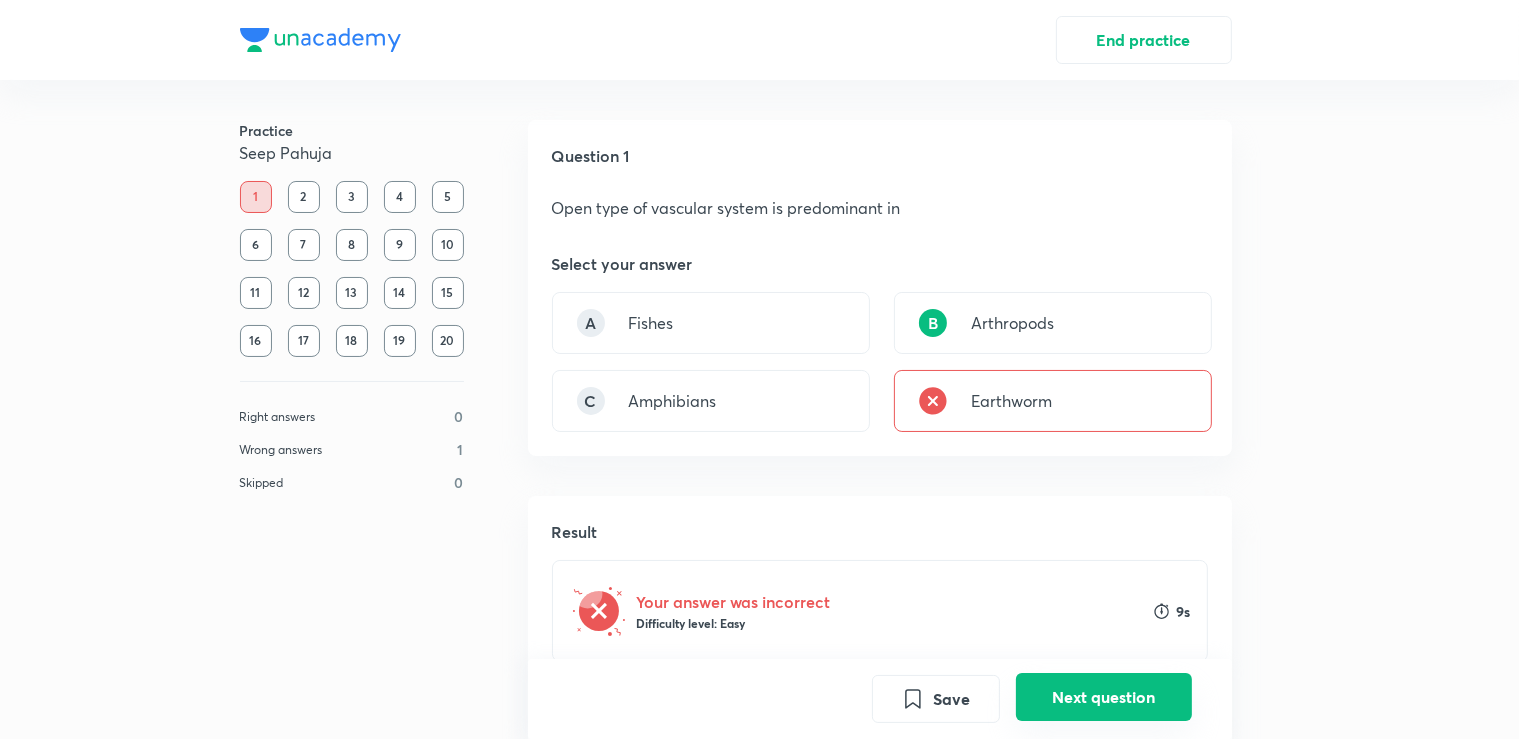 click on "Next question" at bounding box center (1104, 697) 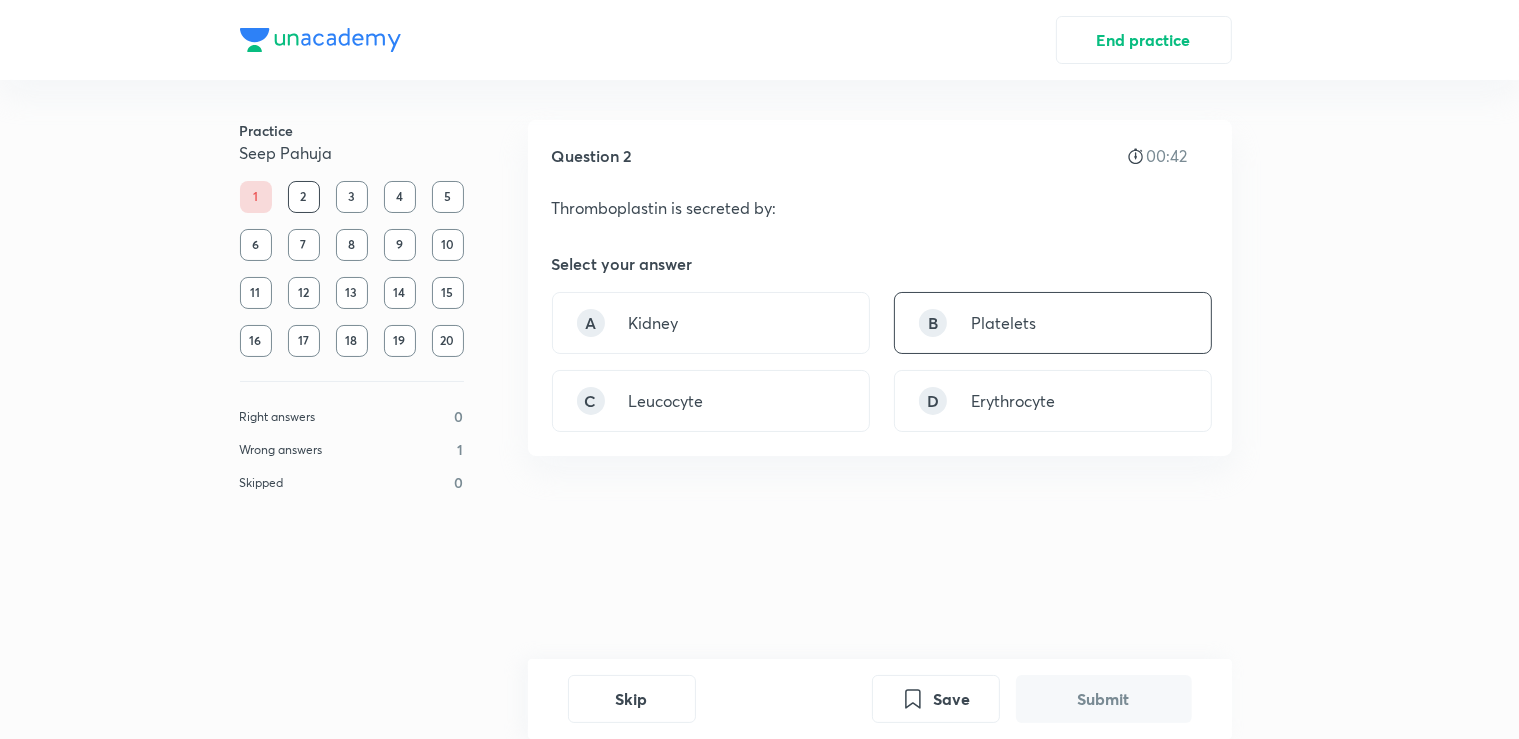 click on "B Platelets" at bounding box center (1053, 323) 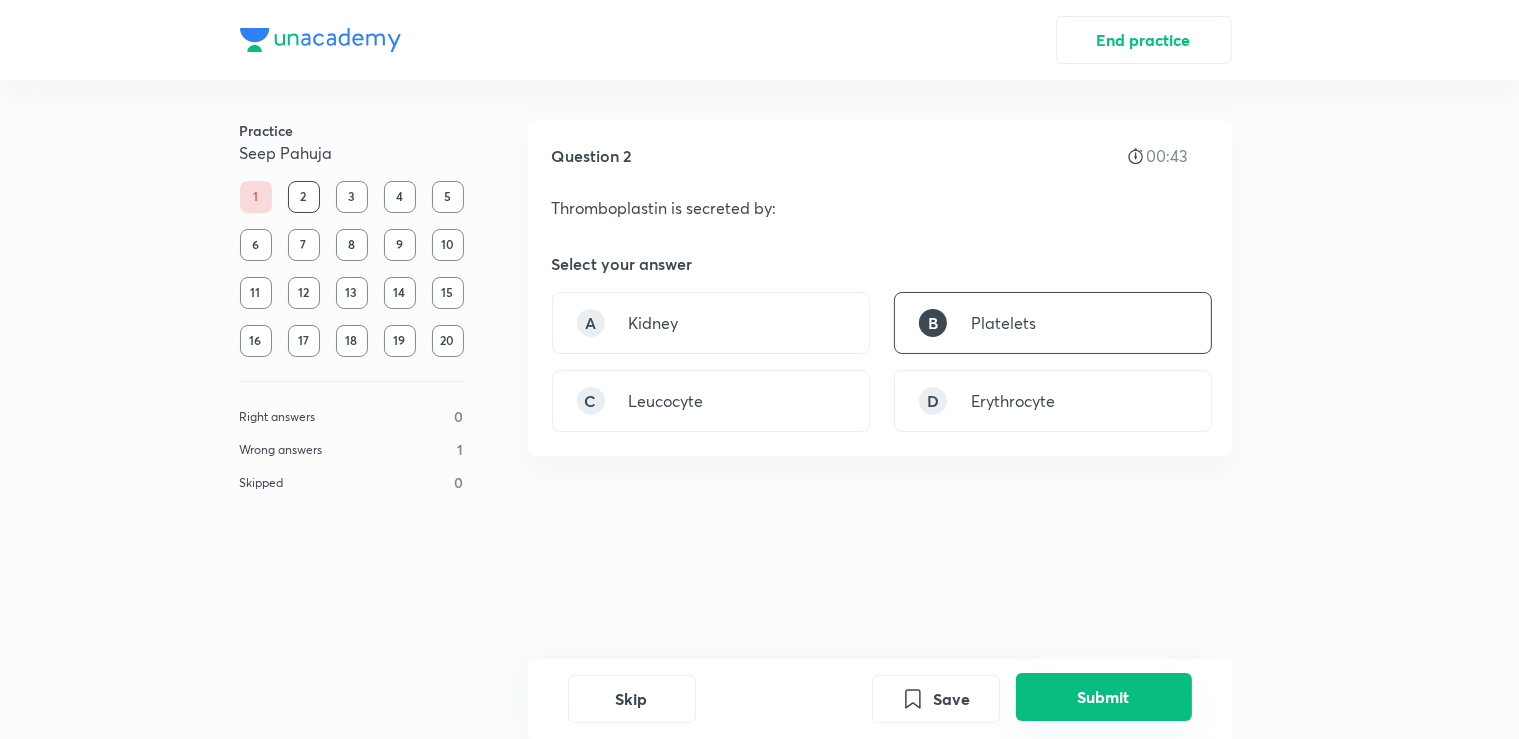 click on "Submit" at bounding box center (1104, 697) 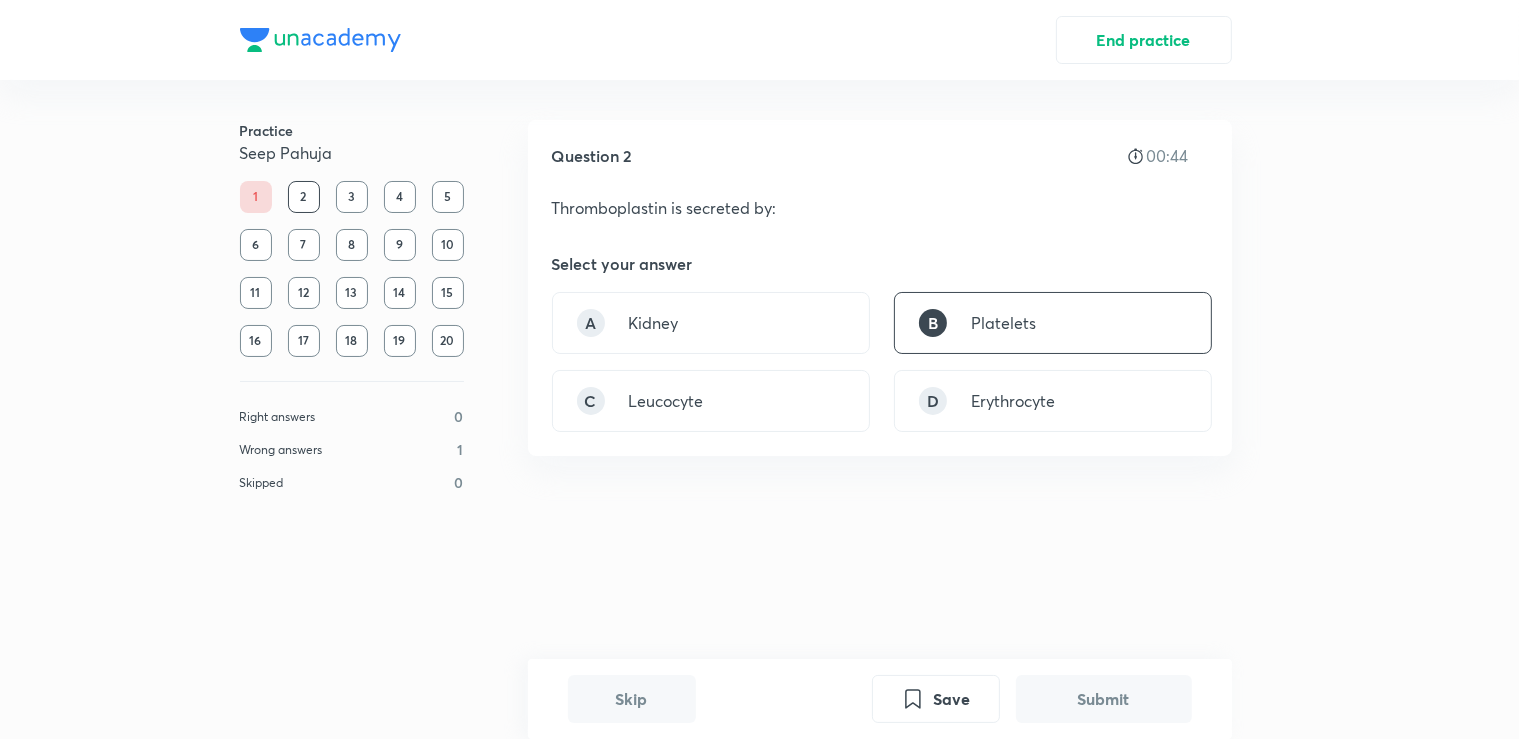 click on "Submit" at bounding box center [1104, 699] 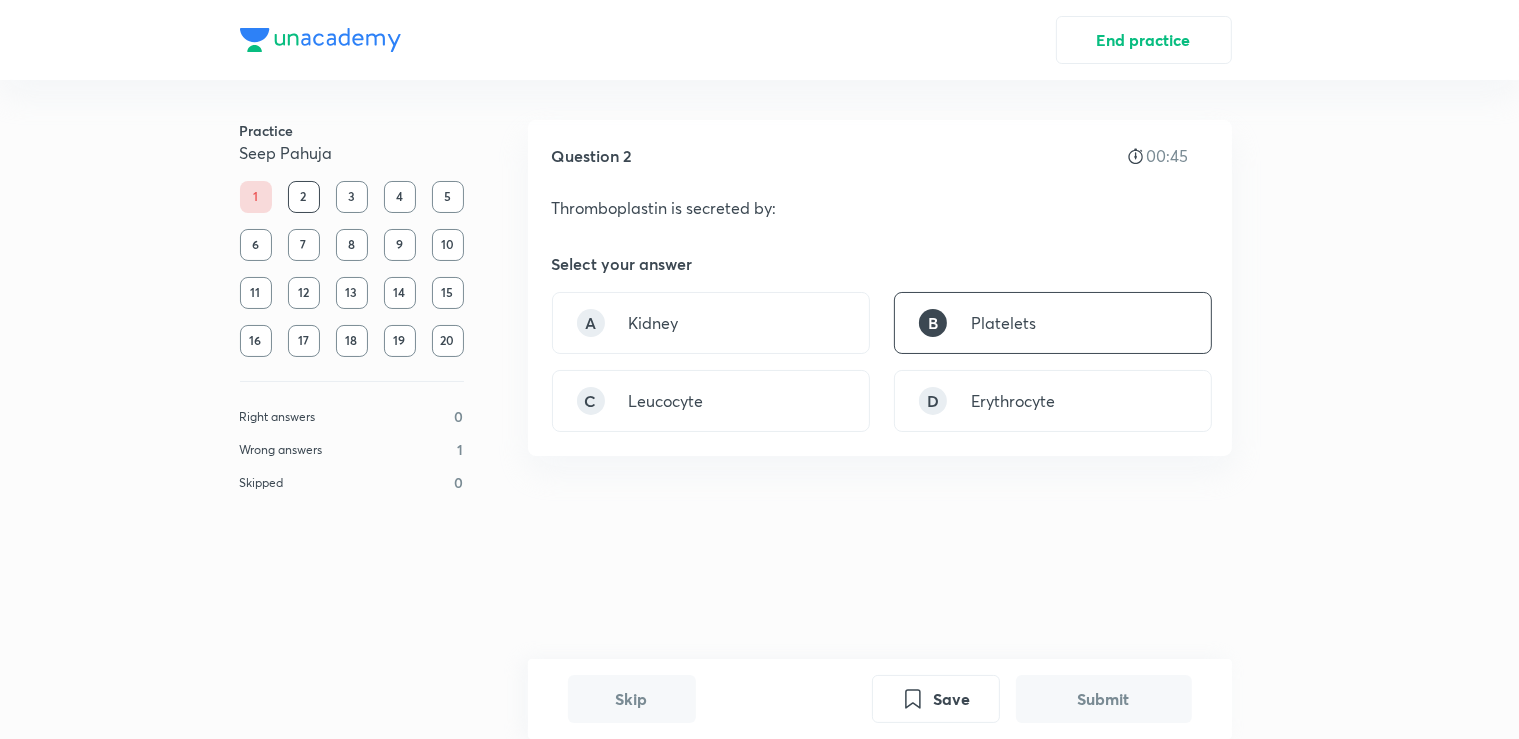 scroll, scrollTop: 371, scrollLeft: 0, axis: vertical 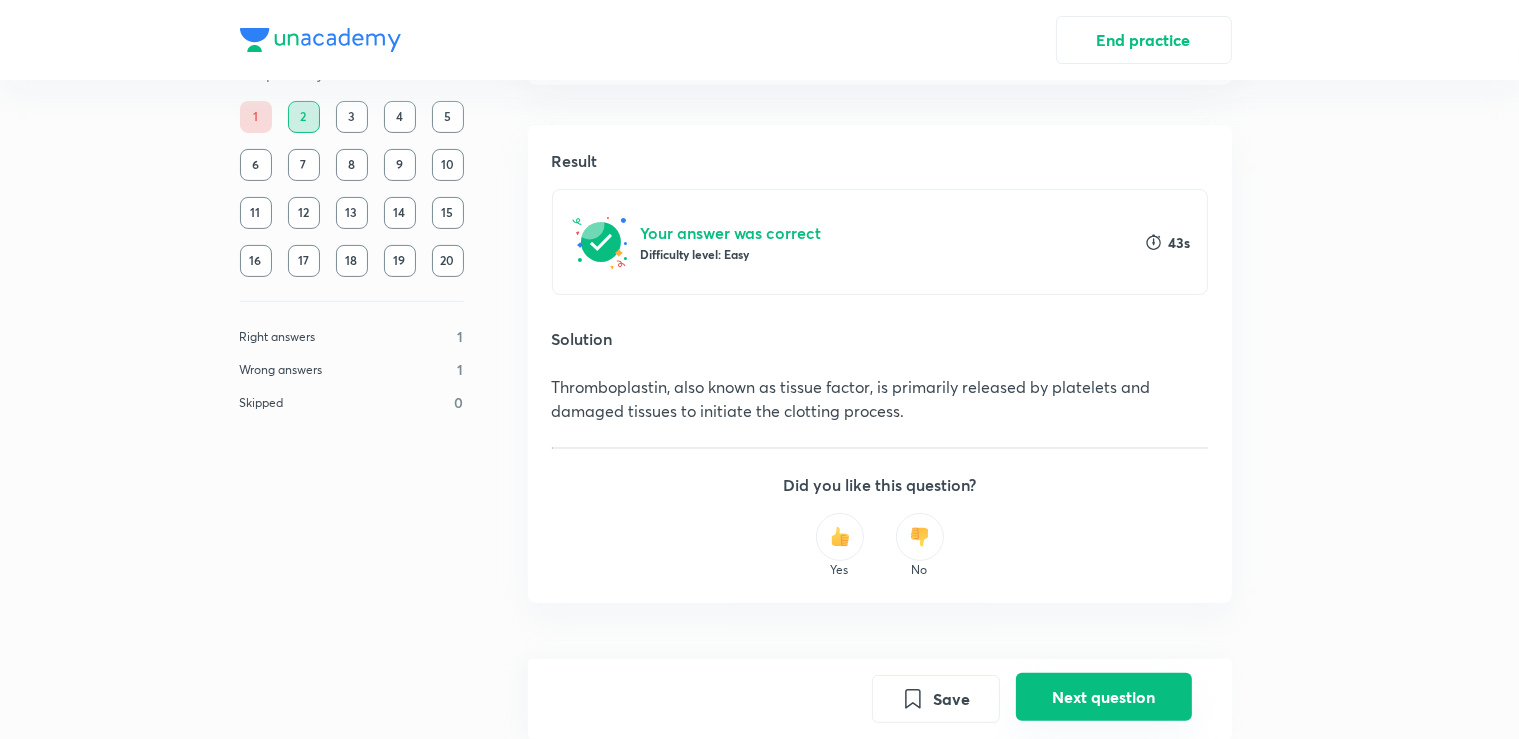 click on "Next question" at bounding box center [1104, 697] 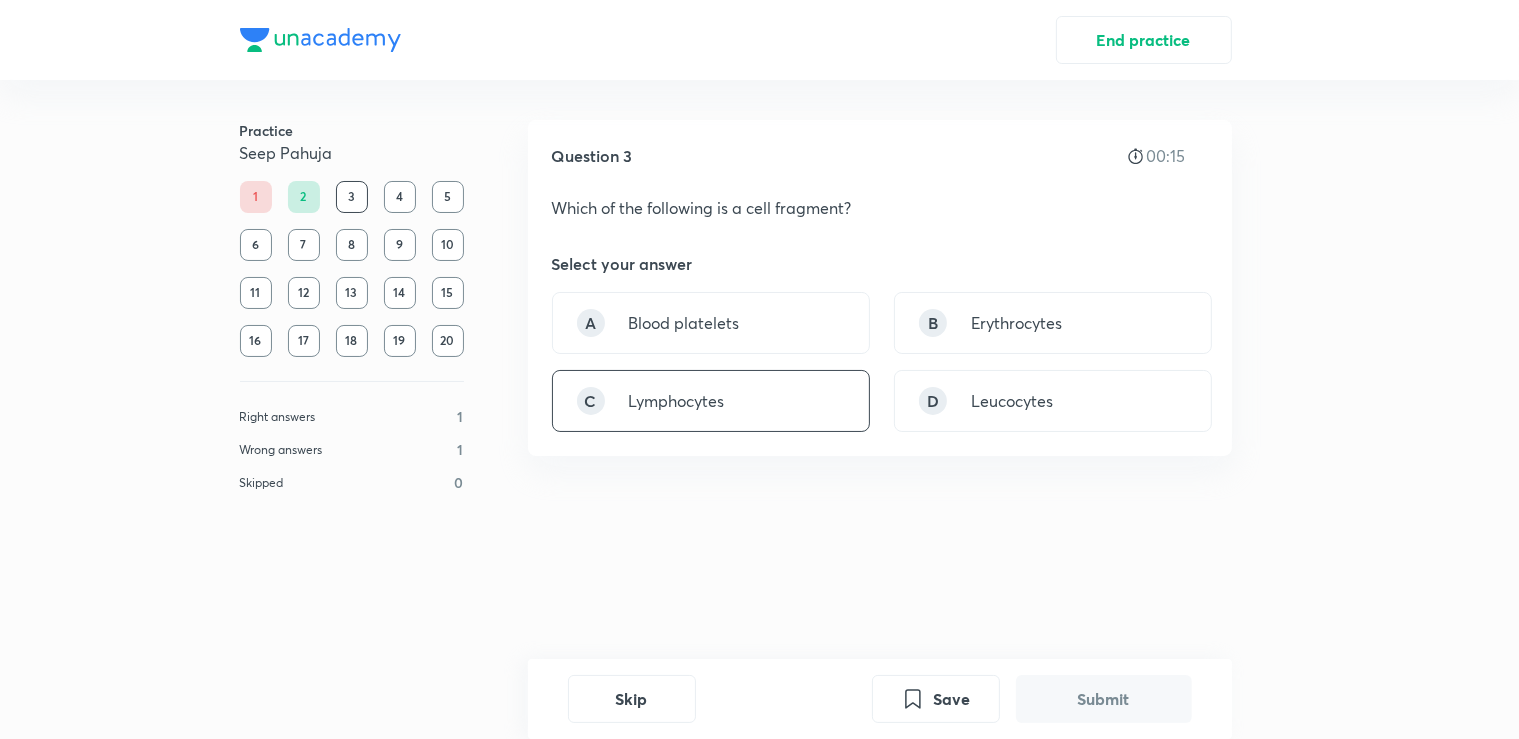 click on "C Lymphocytes" at bounding box center (711, 401) 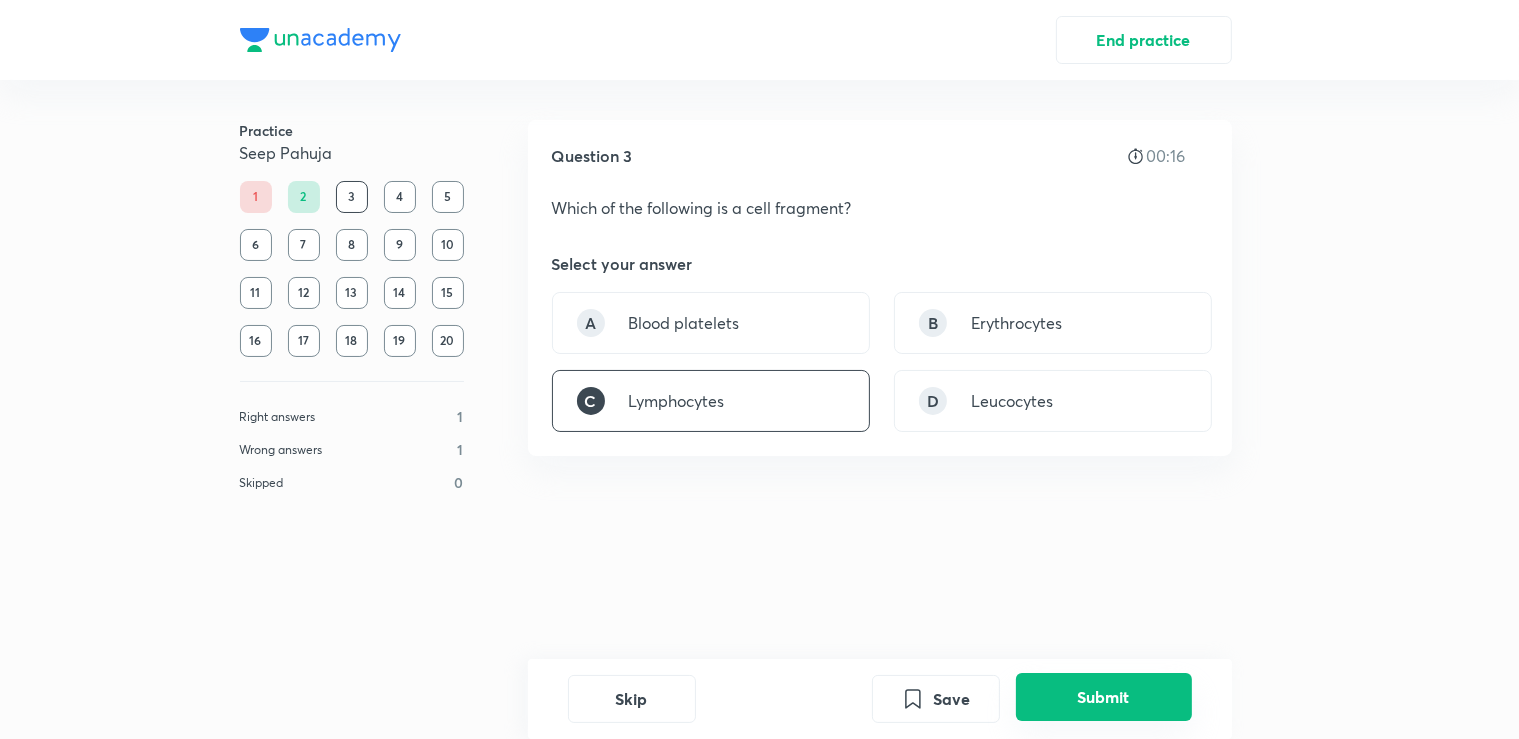 click on "Submit" at bounding box center (1104, 697) 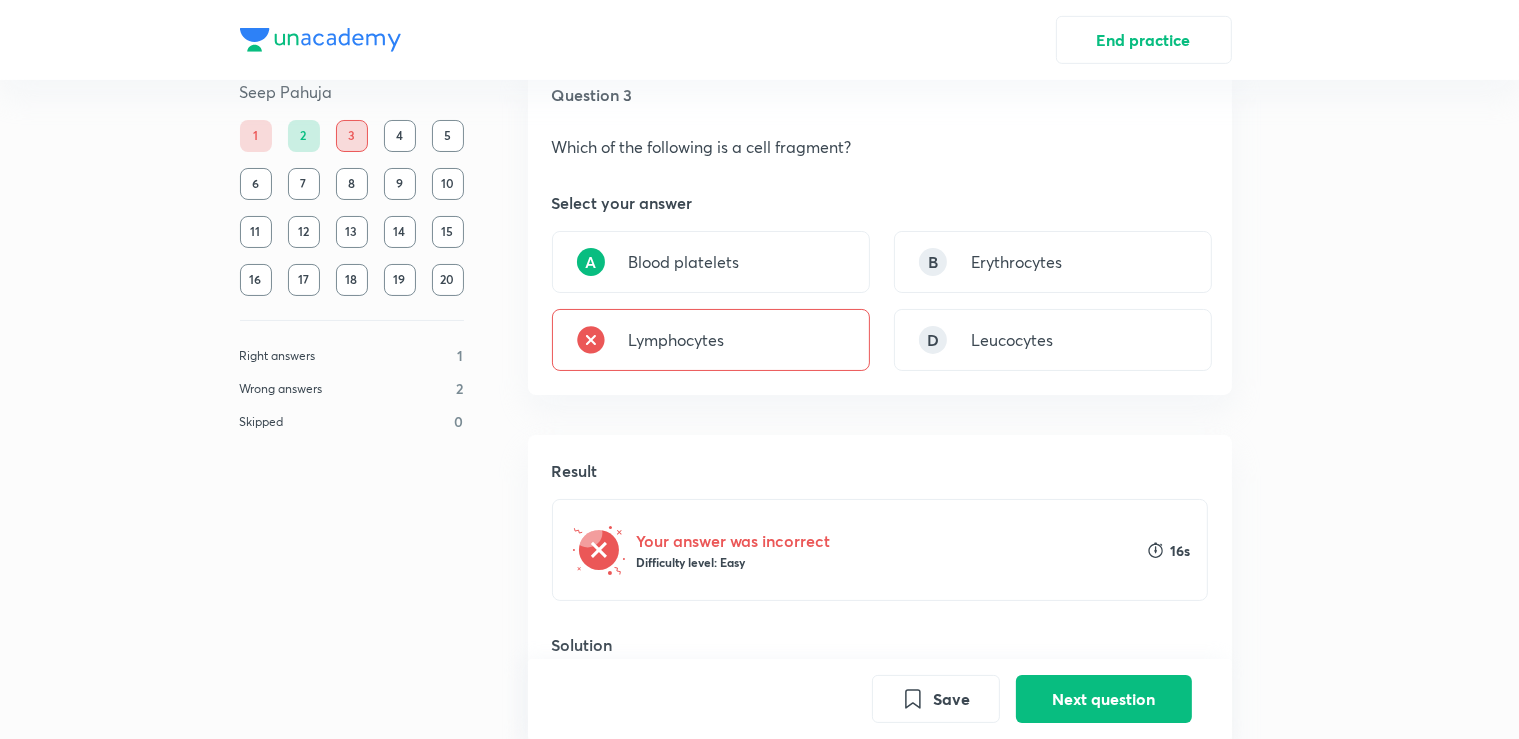 scroll, scrollTop: 0, scrollLeft: 0, axis: both 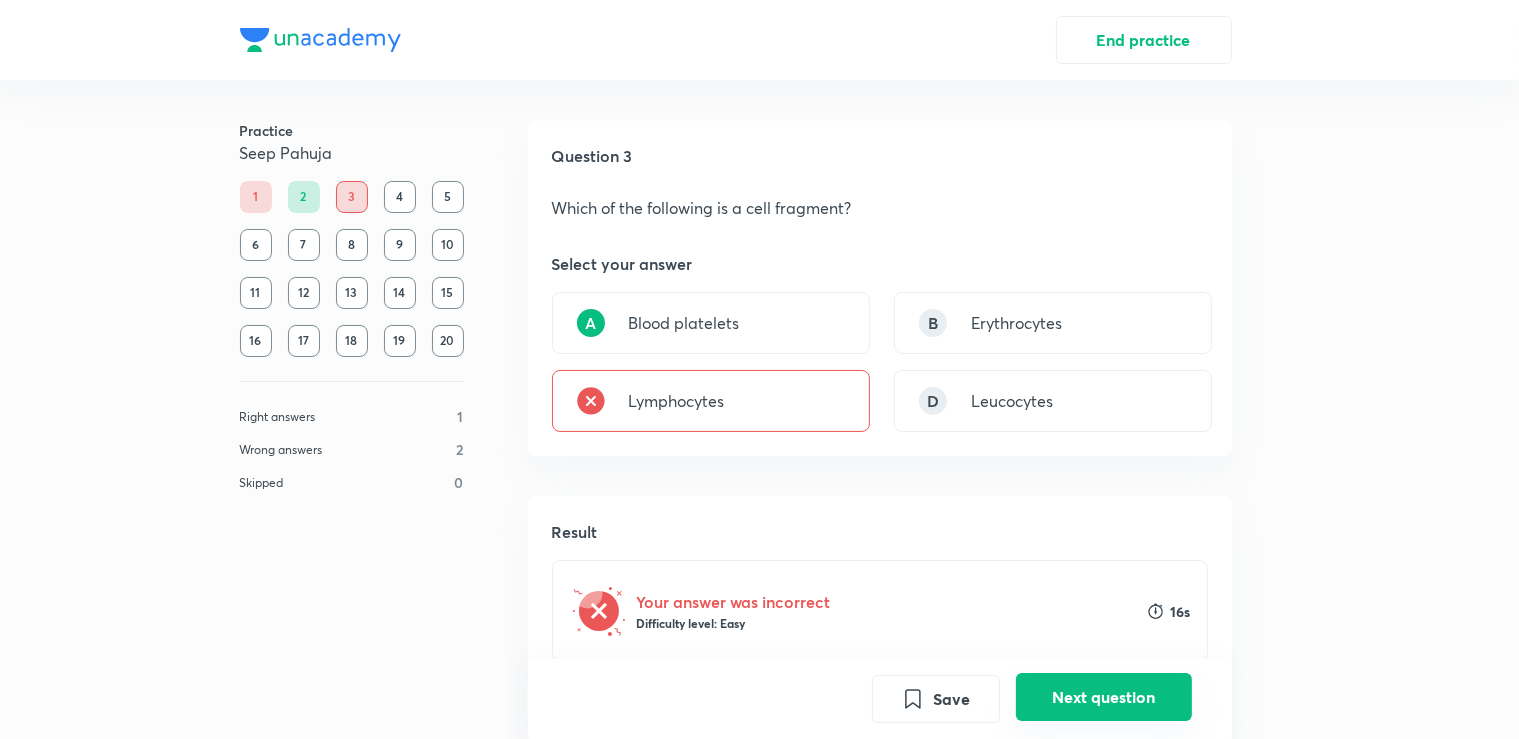 click on "Next question" at bounding box center (1104, 697) 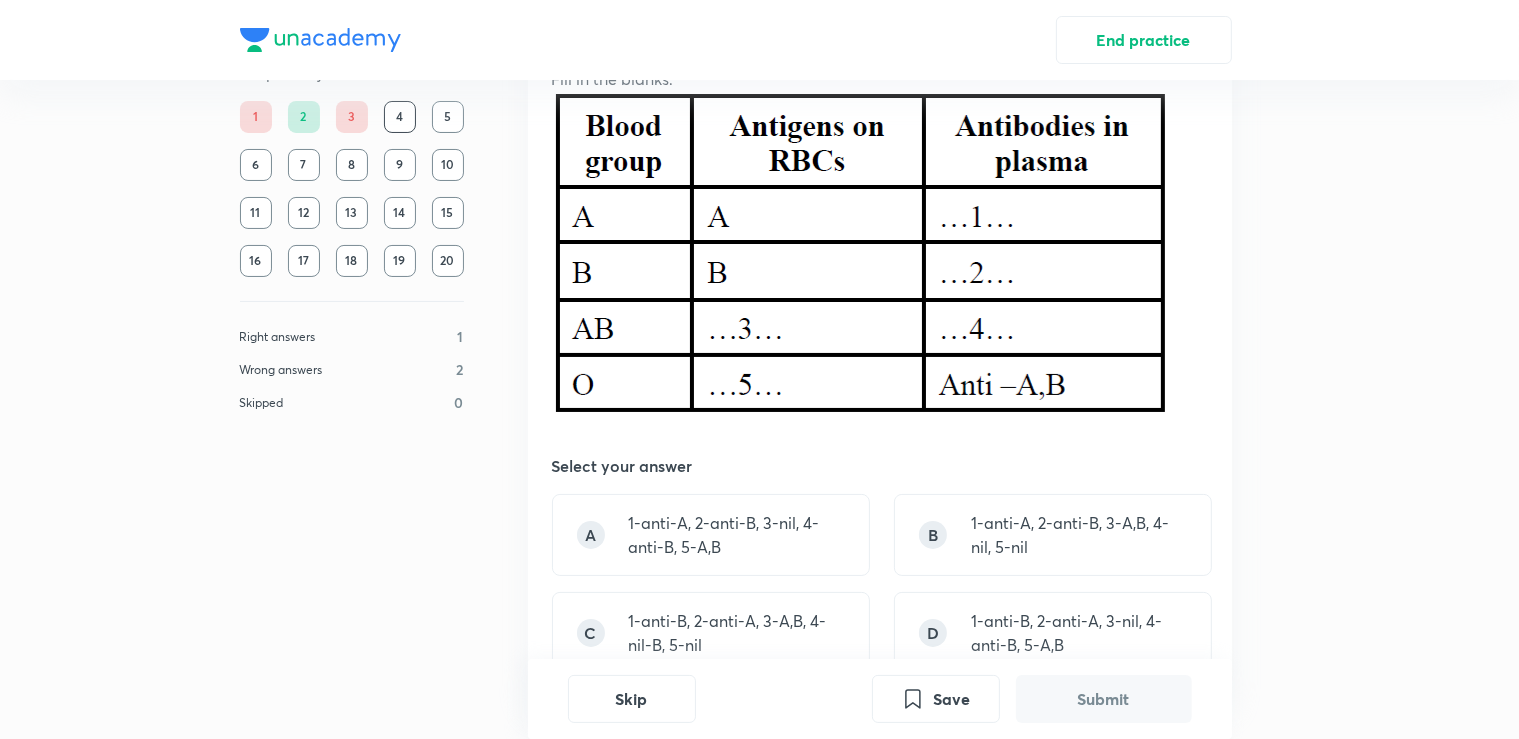 scroll, scrollTop: 194, scrollLeft: 0, axis: vertical 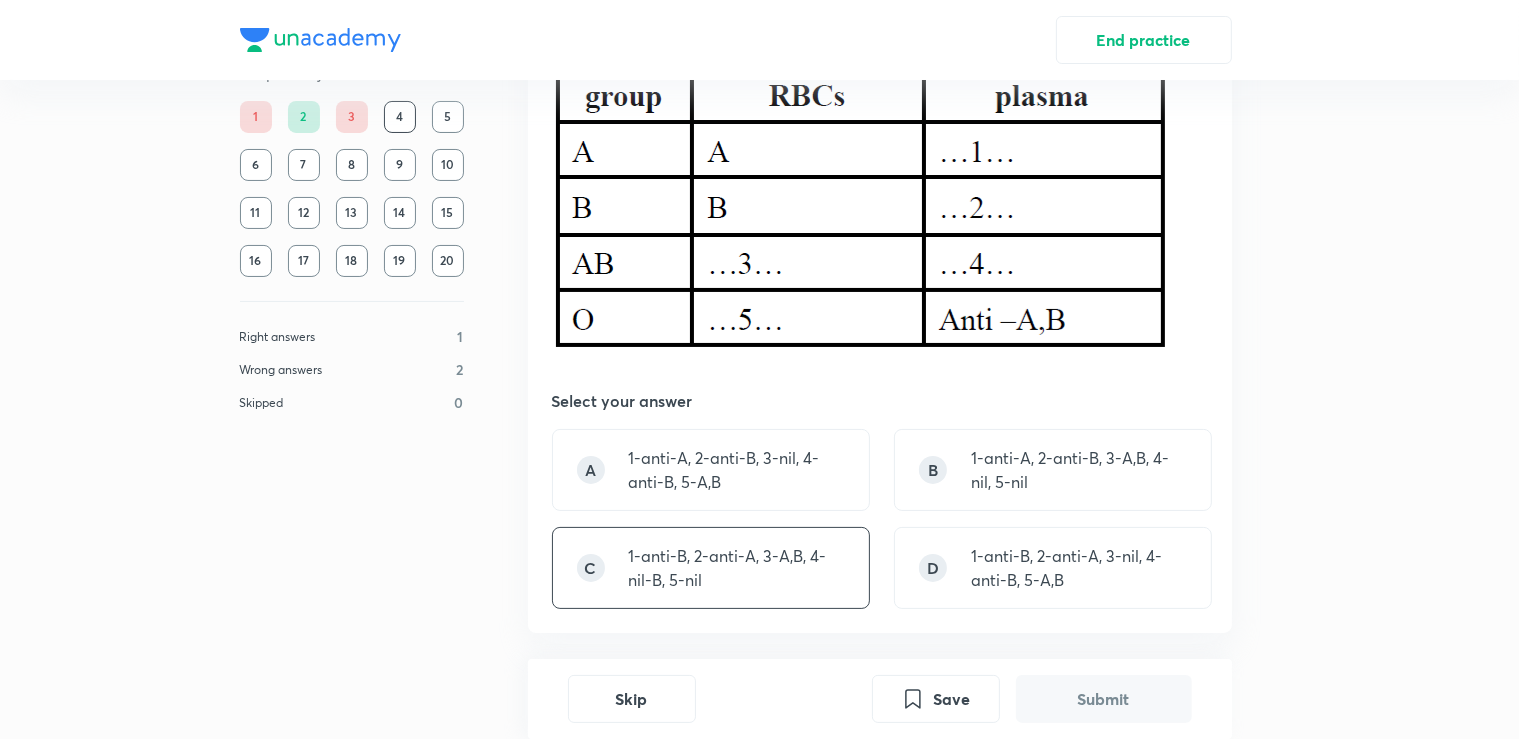 click on "1-anti-B, 2-anti-A, 3-A,B, 4-nil-B, 5-nil" at bounding box center [737, 568] 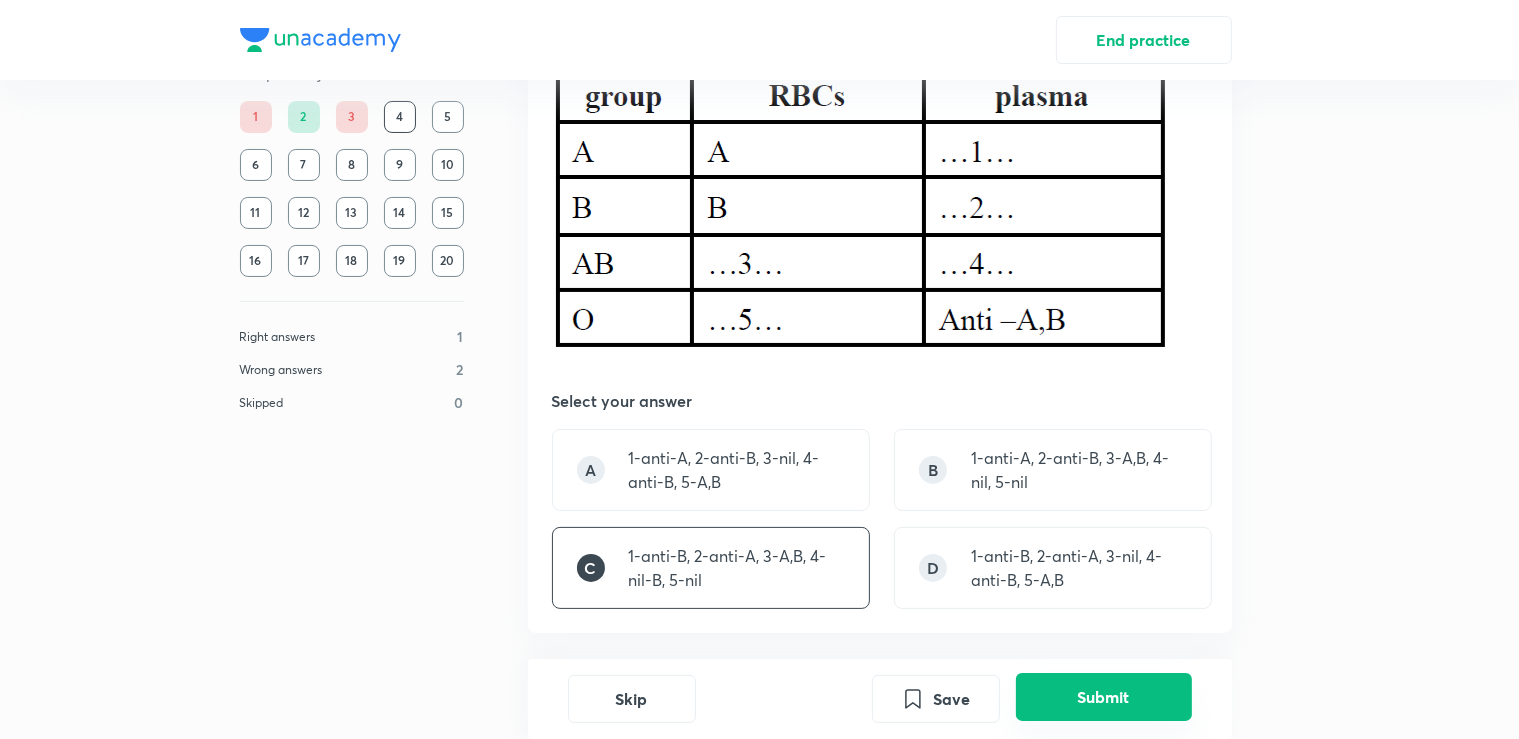 click on "Submit" at bounding box center [1104, 697] 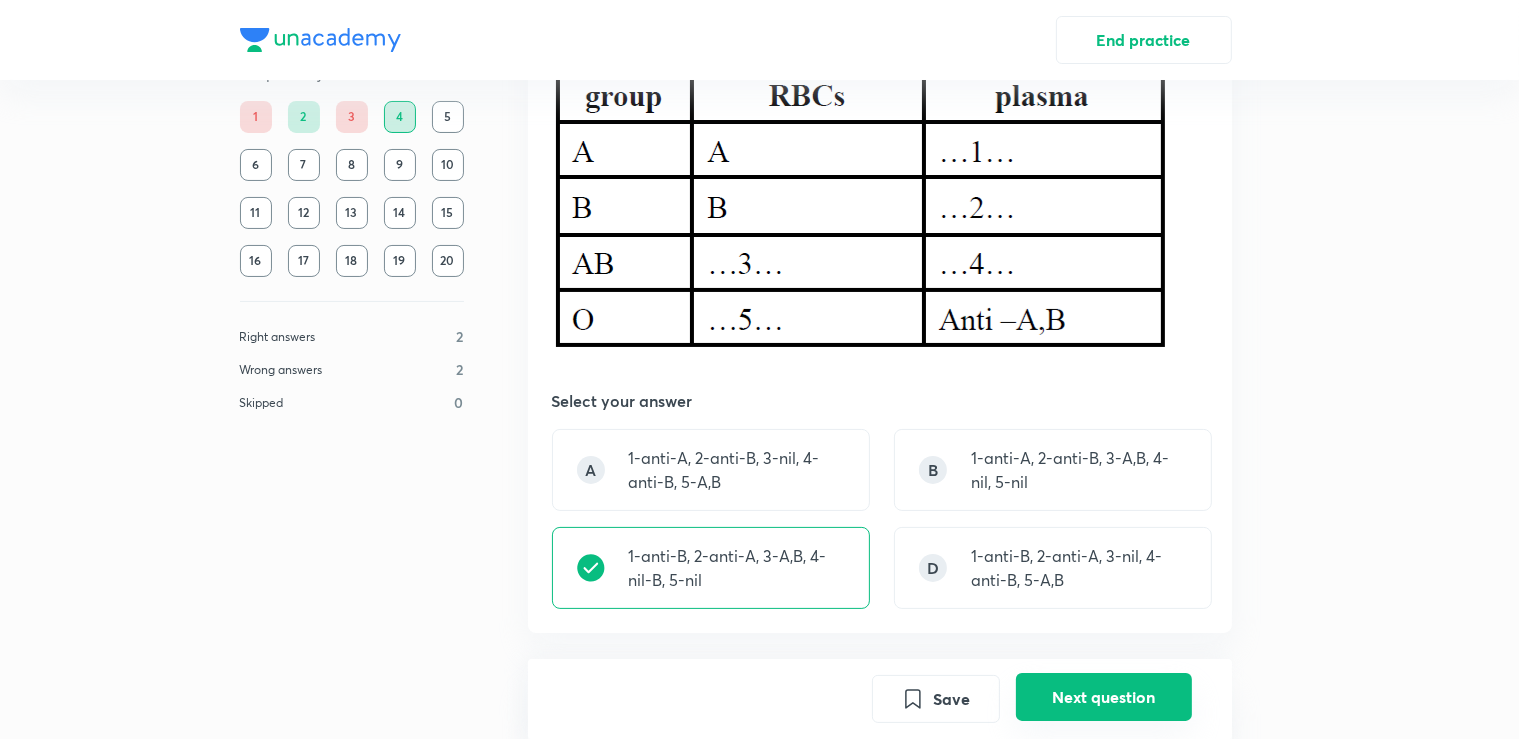 scroll, scrollTop: 866, scrollLeft: 0, axis: vertical 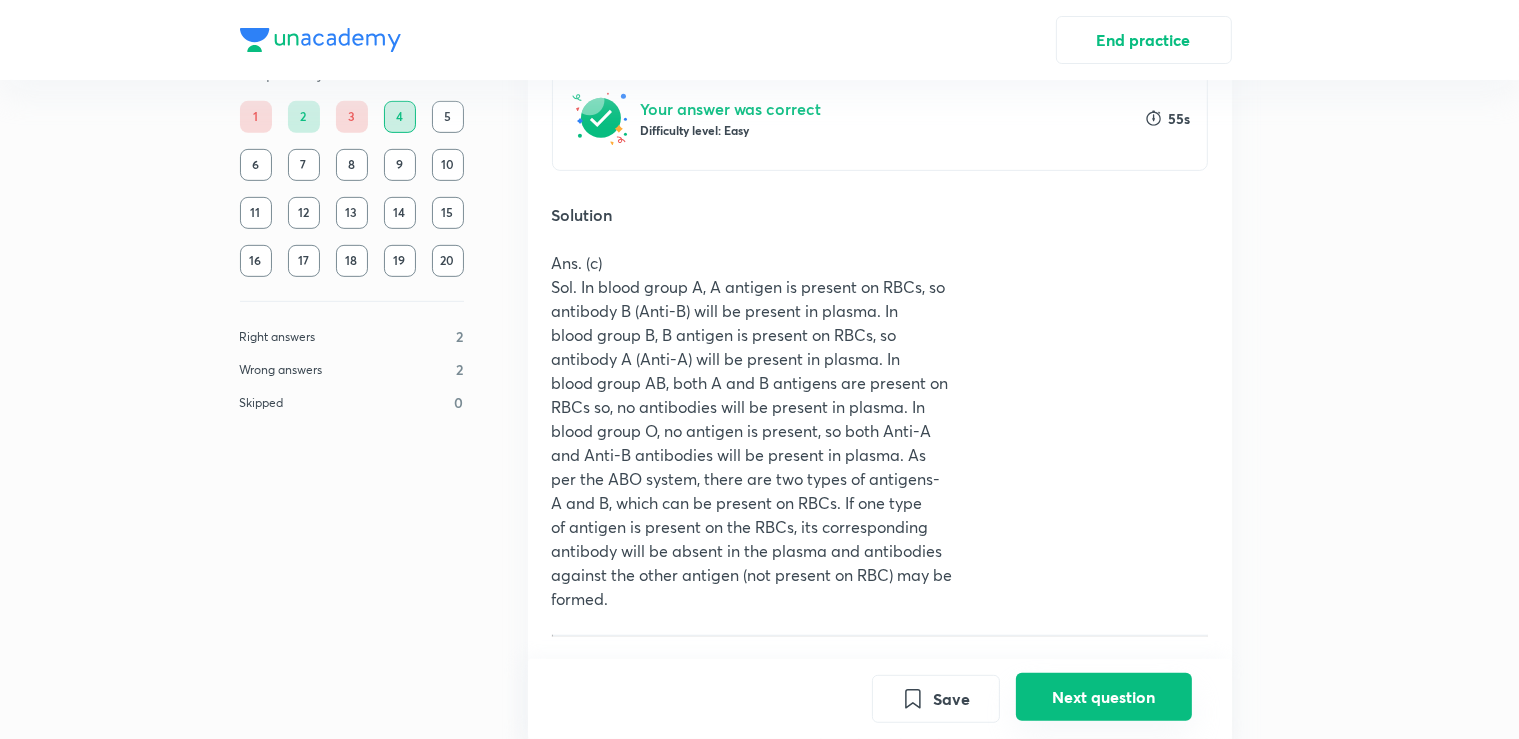click on "Next question" at bounding box center (1104, 697) 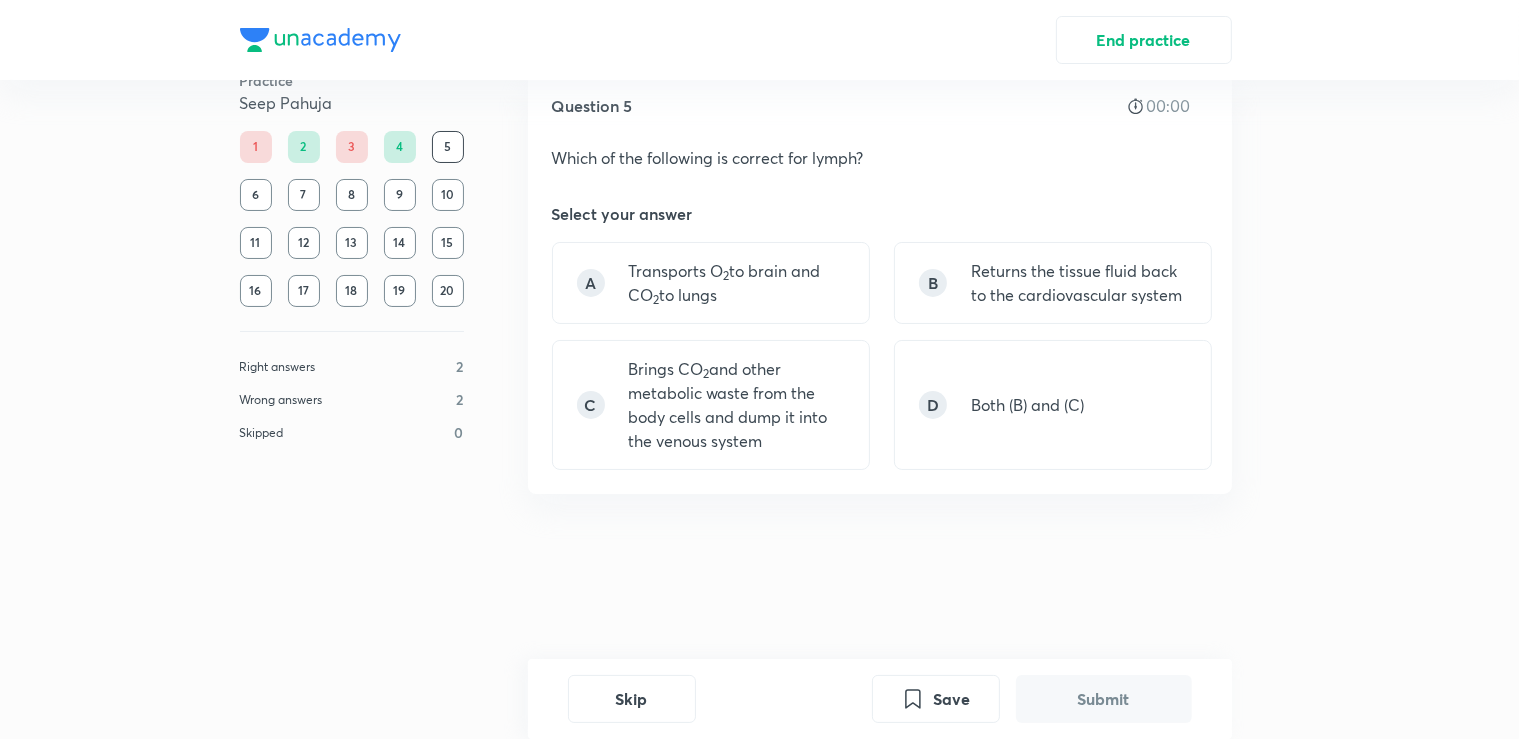 scroll, scrollTop: 0, scrollLeft: 0, axis: both 